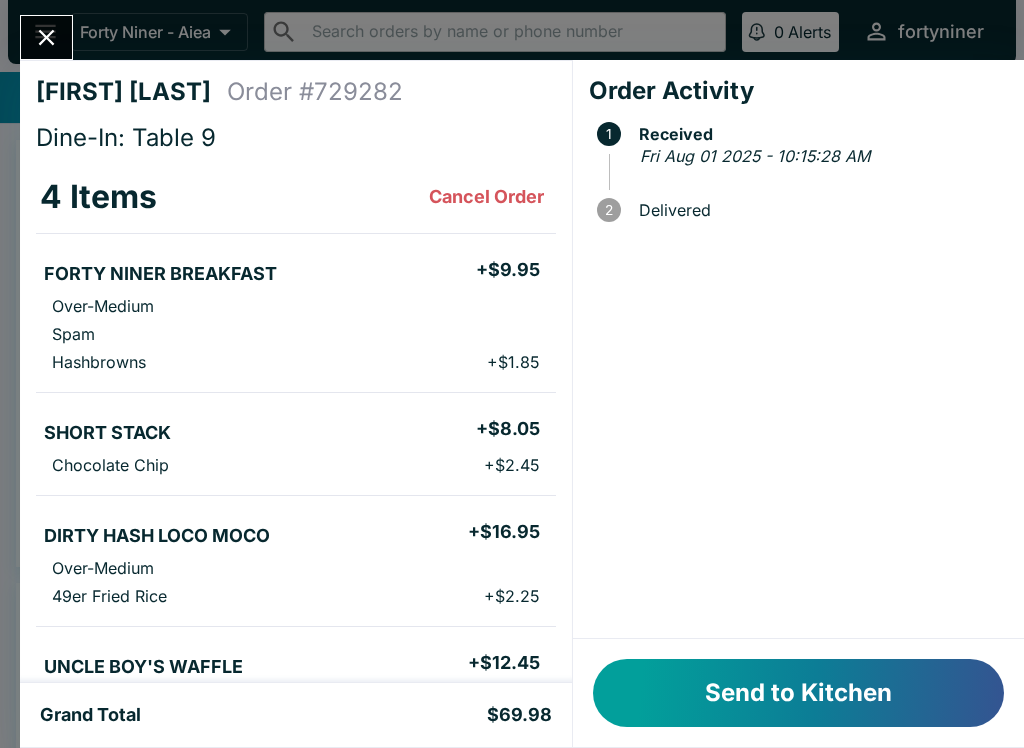scroll, scrollTop: 0, scrollLeft: 0, axis: both 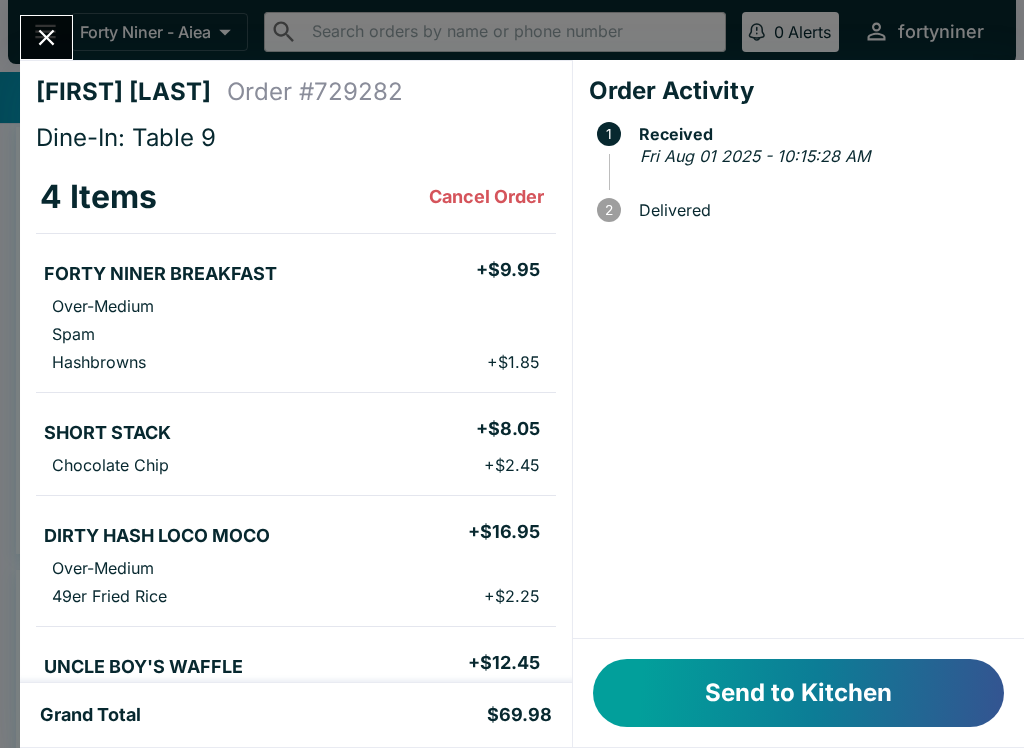 click on "Send to Kitchen" at bounding box center [798, 693] 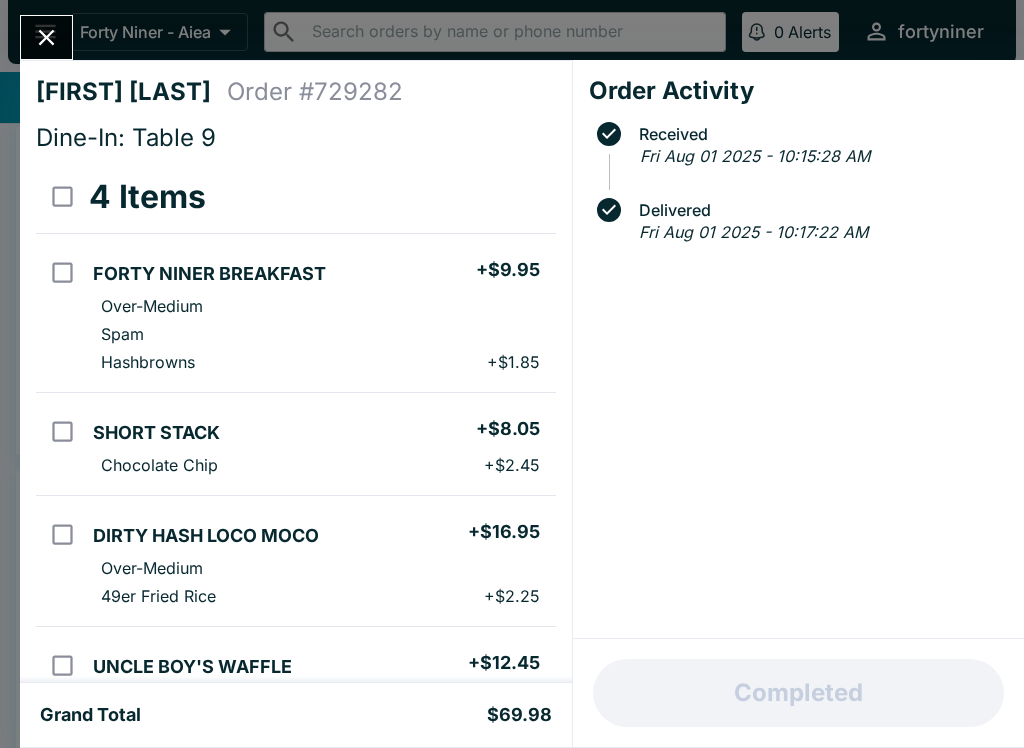 scroll, scrollTop: 0, scrollLeft: 0, axis: both 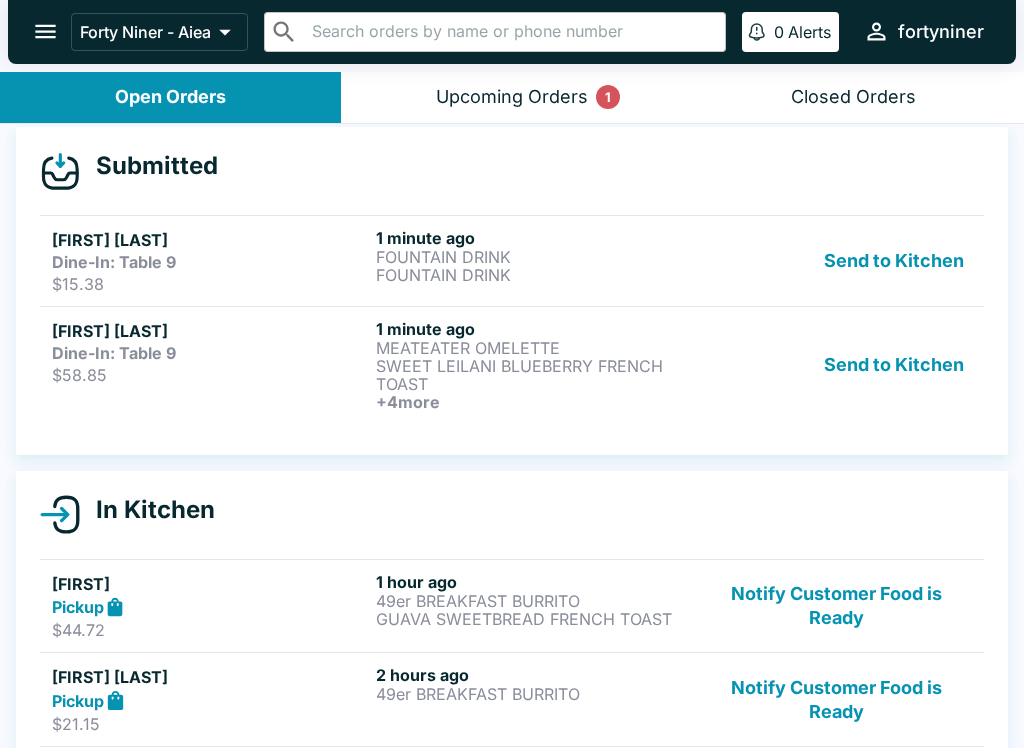 click on "Dine-In: Table 9" at bounding box center [210, 353] 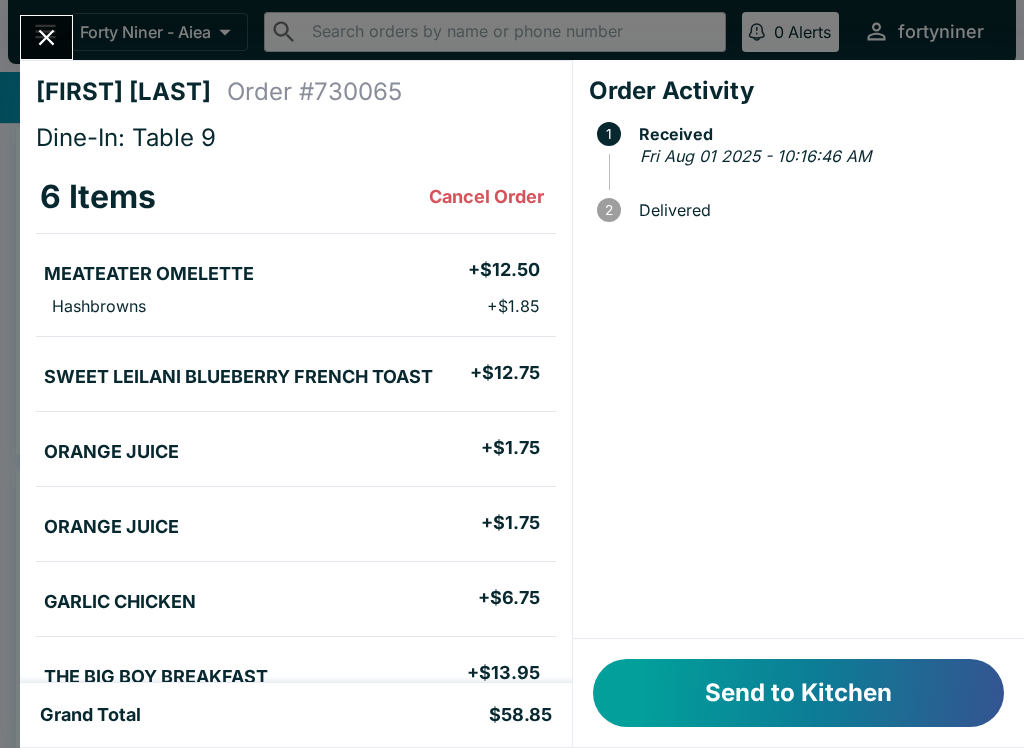 click on "Send to Kitchen" at bounding box center [798, 693] 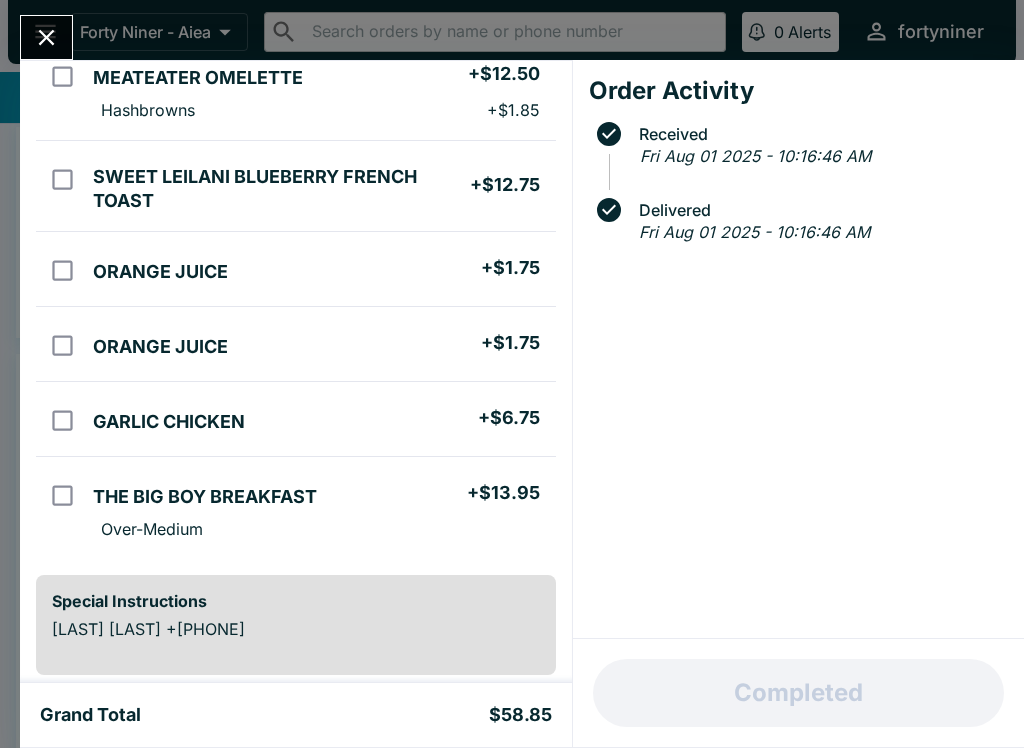 scroll, scrollTop: 198, scrollLeft: 0, axis: vertical 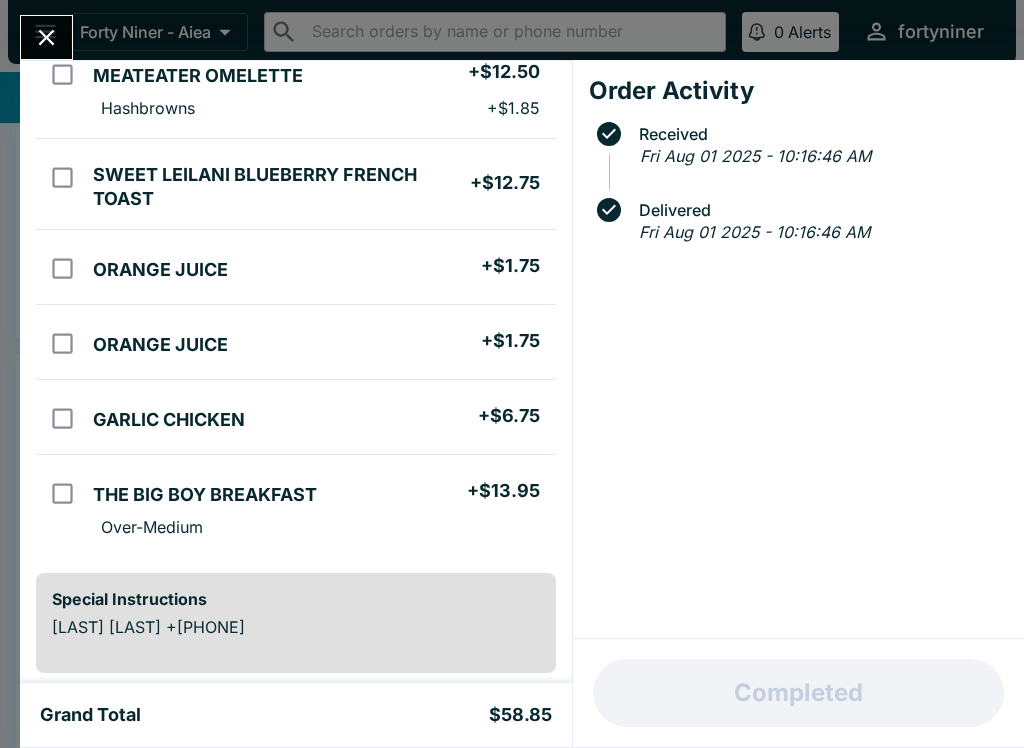 click 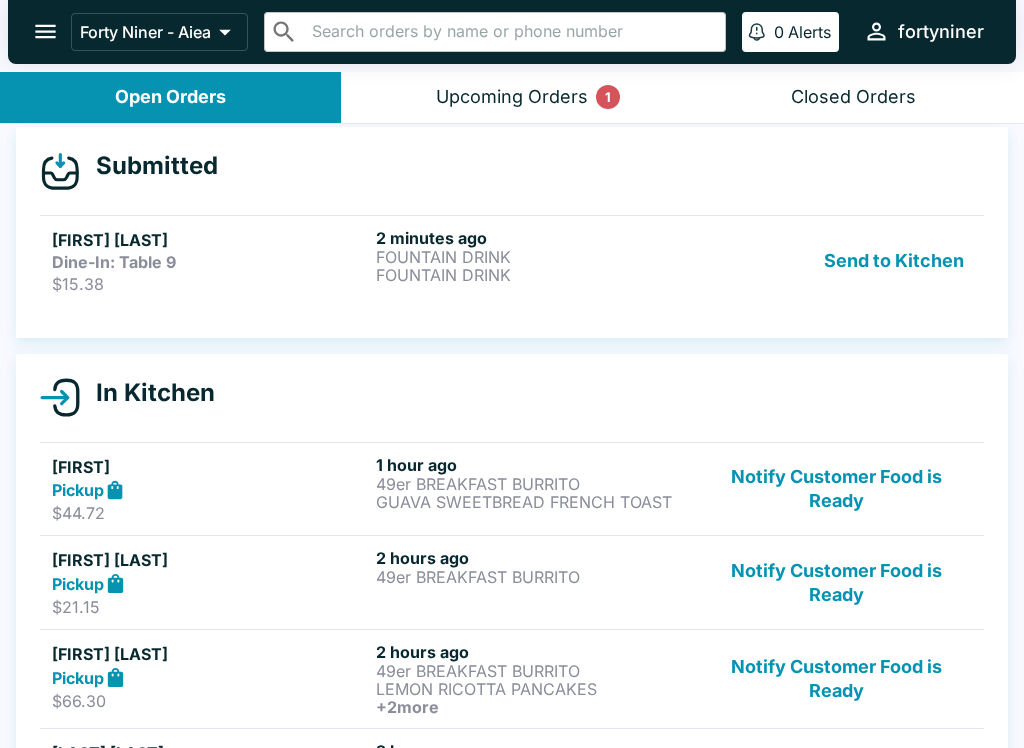 click on "FOUNTAIN DRINK" at bounding box center [534, 257] 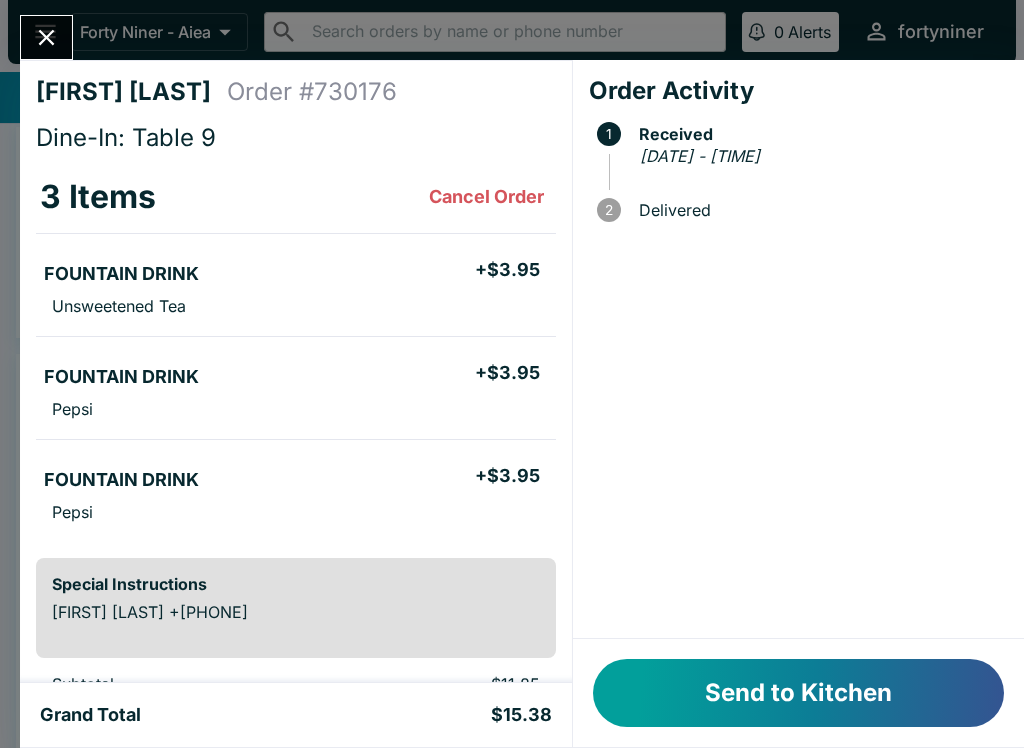 click on "Send to Kitchen" at bounding box center (798, 693) 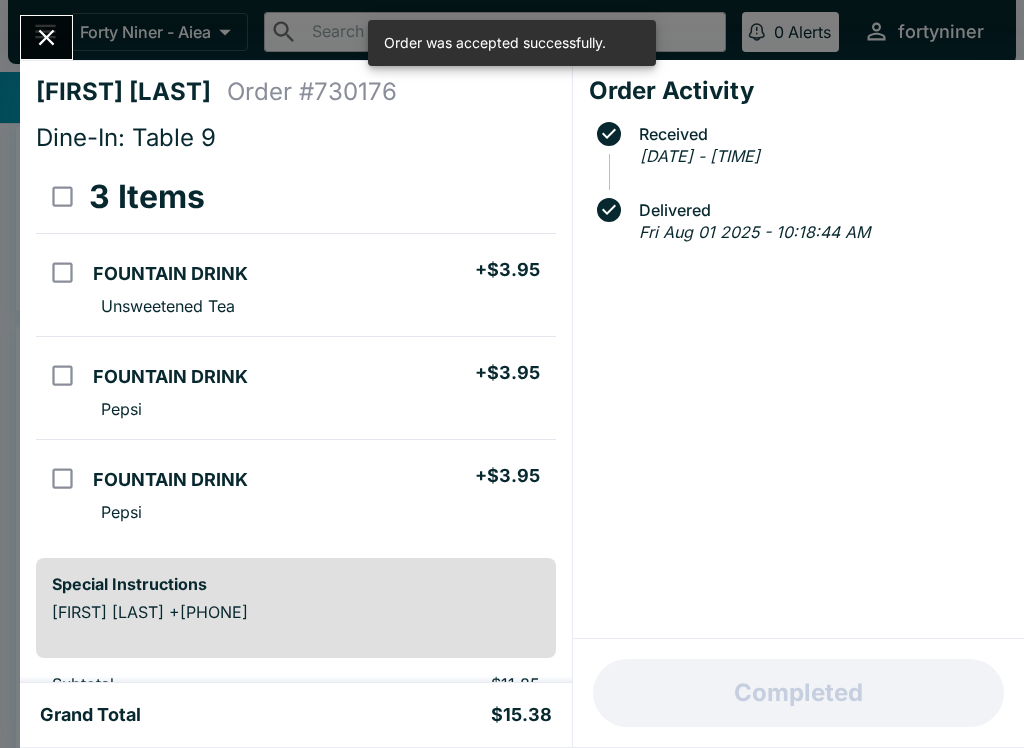 click at bounding box center (46, 37) 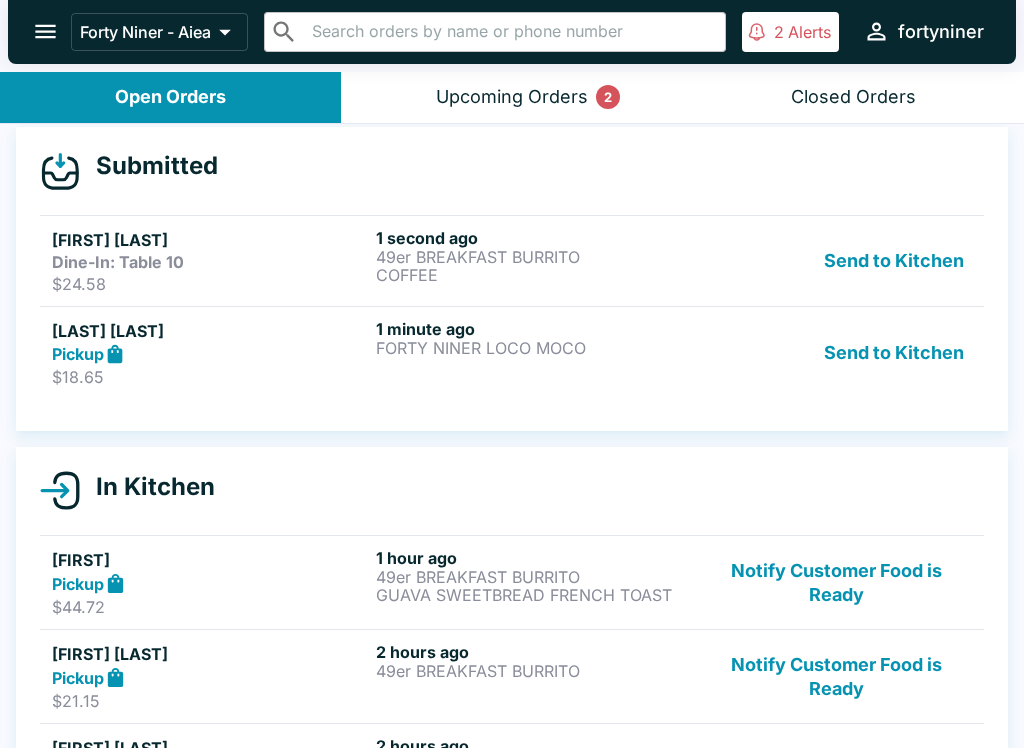click on "$18.65" at bounding box center (210, 377) 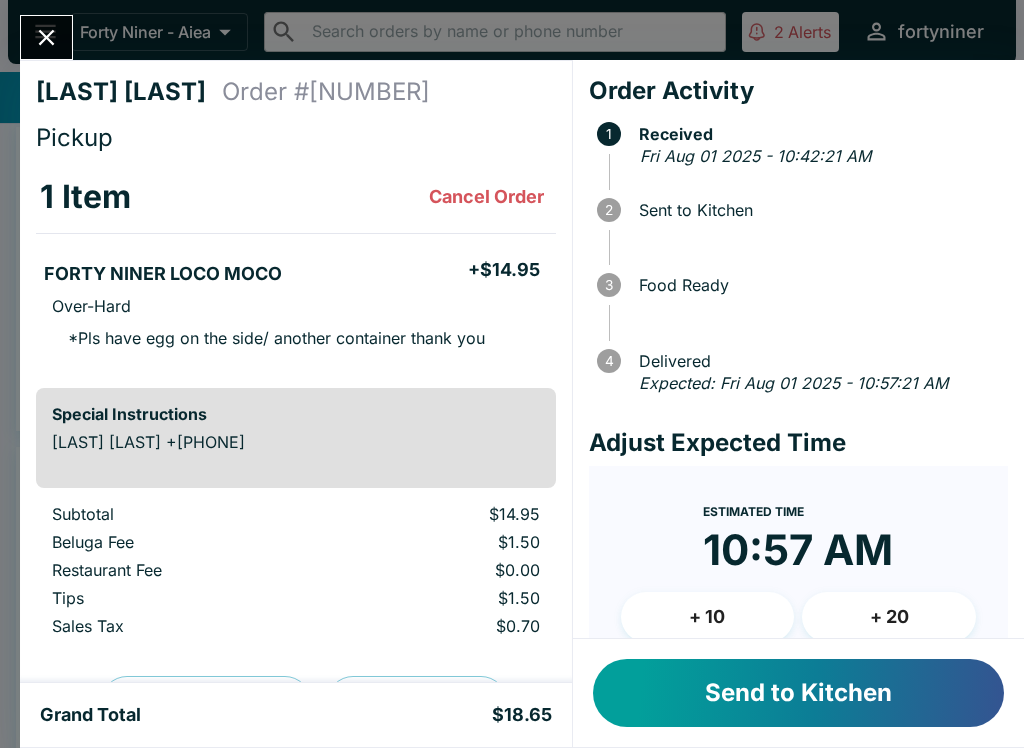 click on "Send to Kitchen" at bounding box center [798, 693] 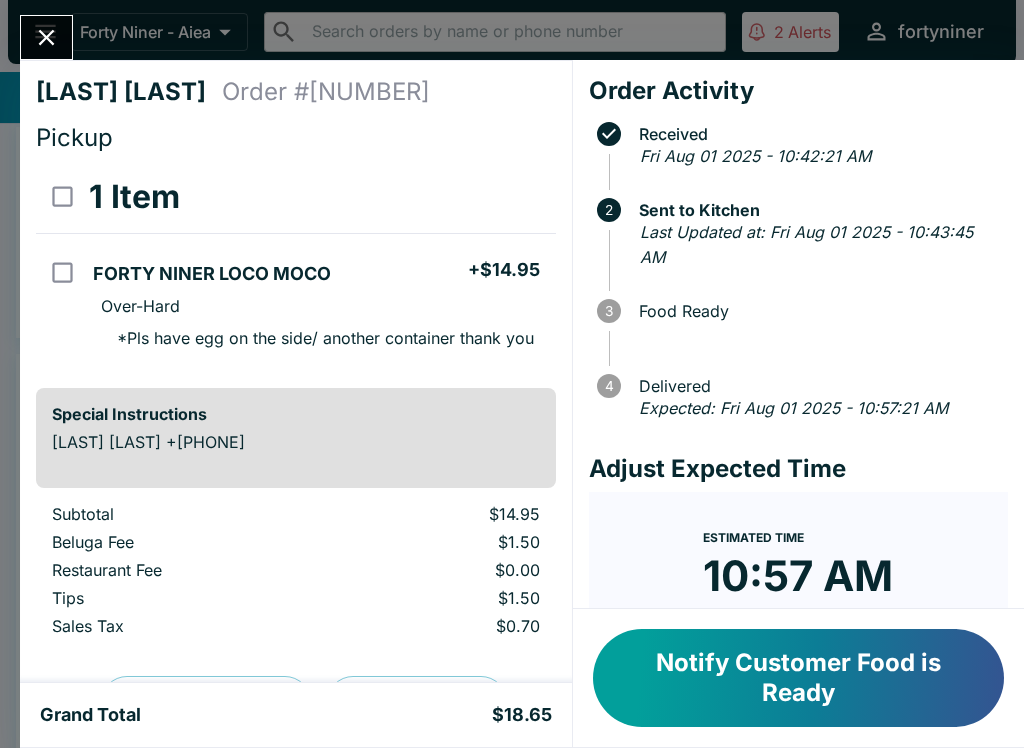 click 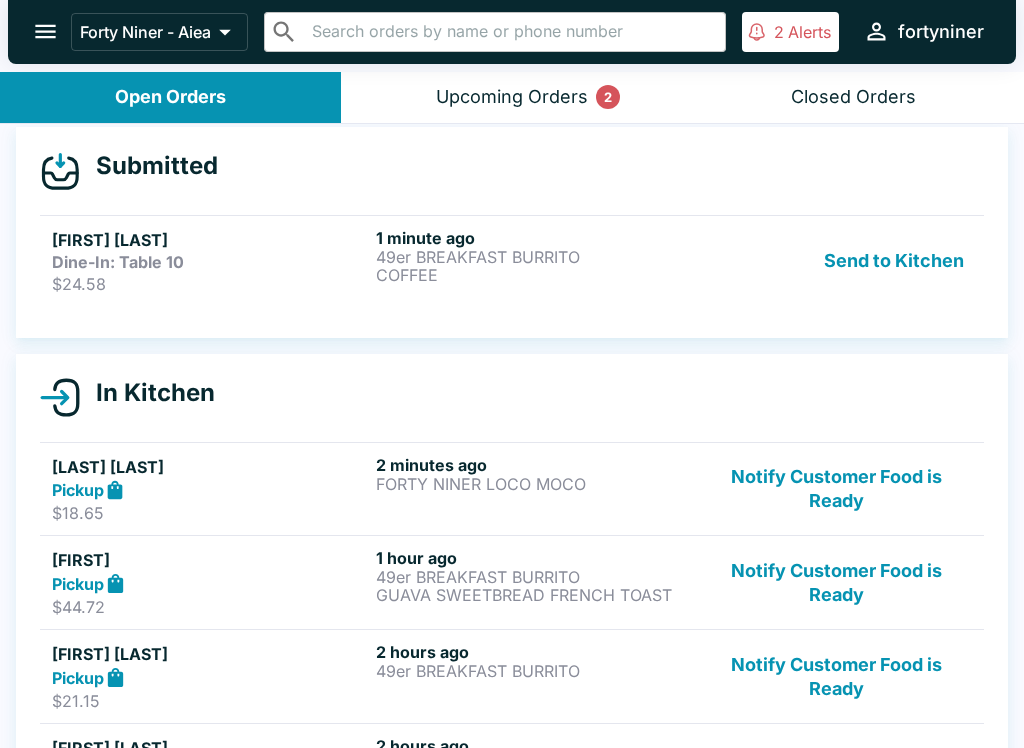 click on "Dine-In: Table 10" at bounding box center (210, 262) 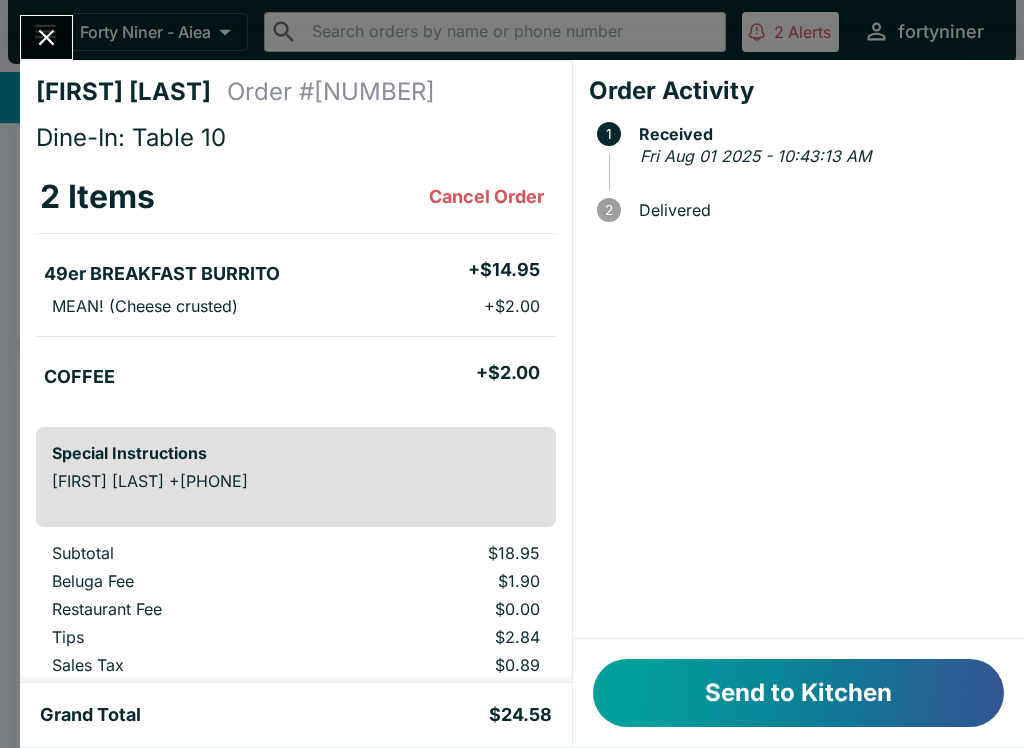 click on "Send to Kitchen" at bounding box center [798, 693] 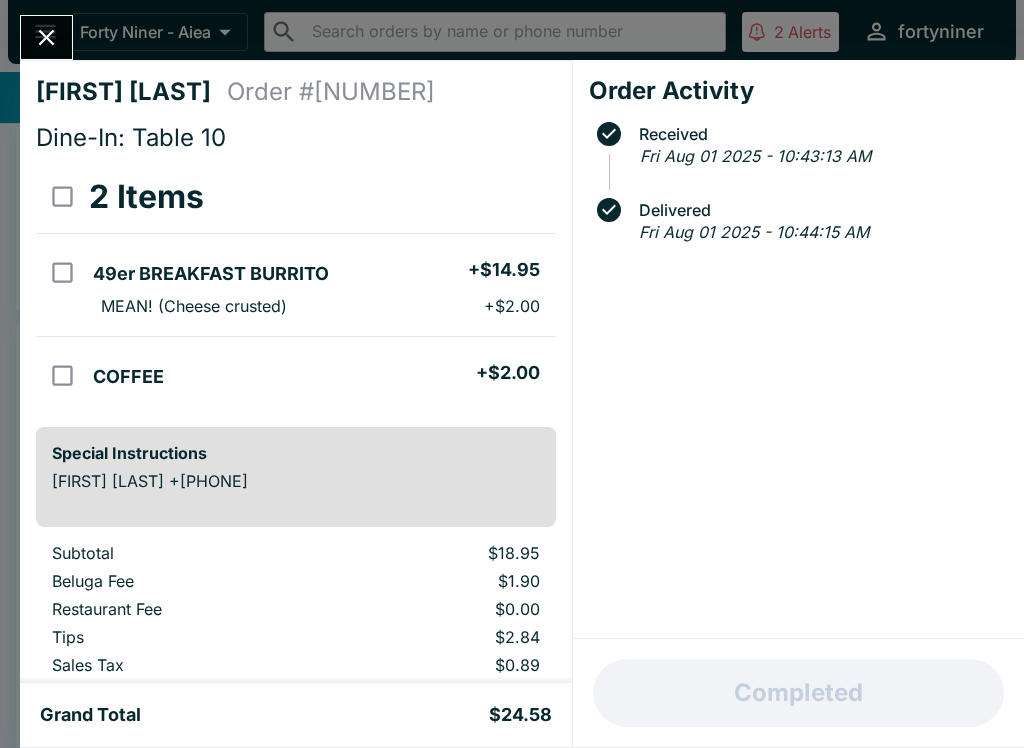 click 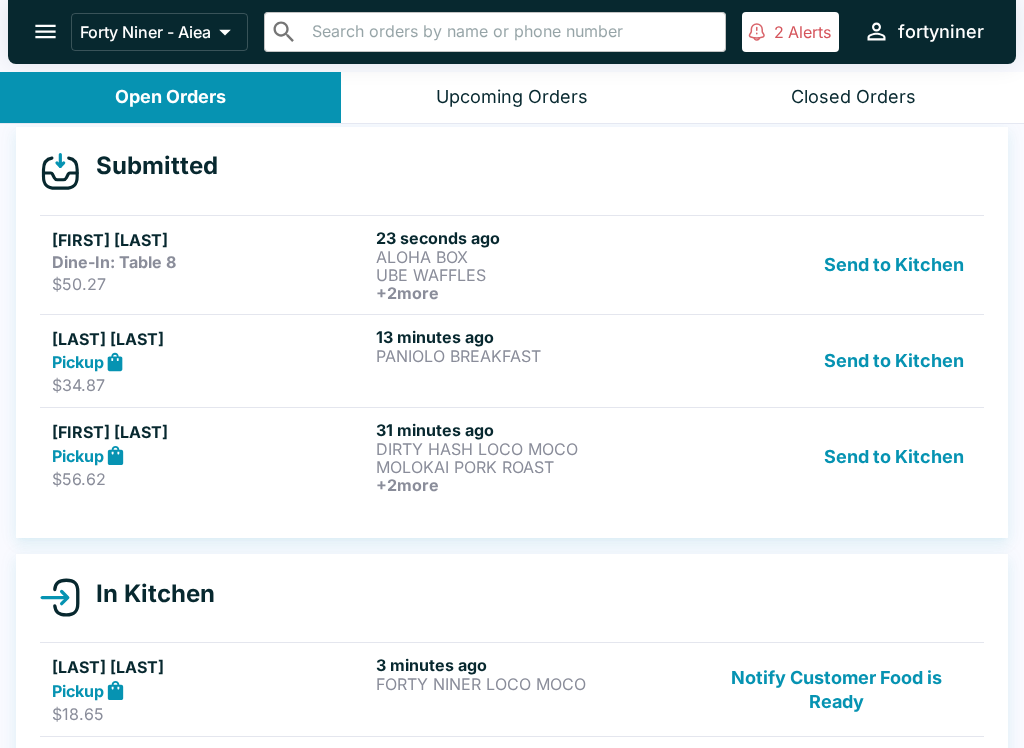 click on "DIRTY HASH LOCO MOCO" at bounding box center [534, 449] 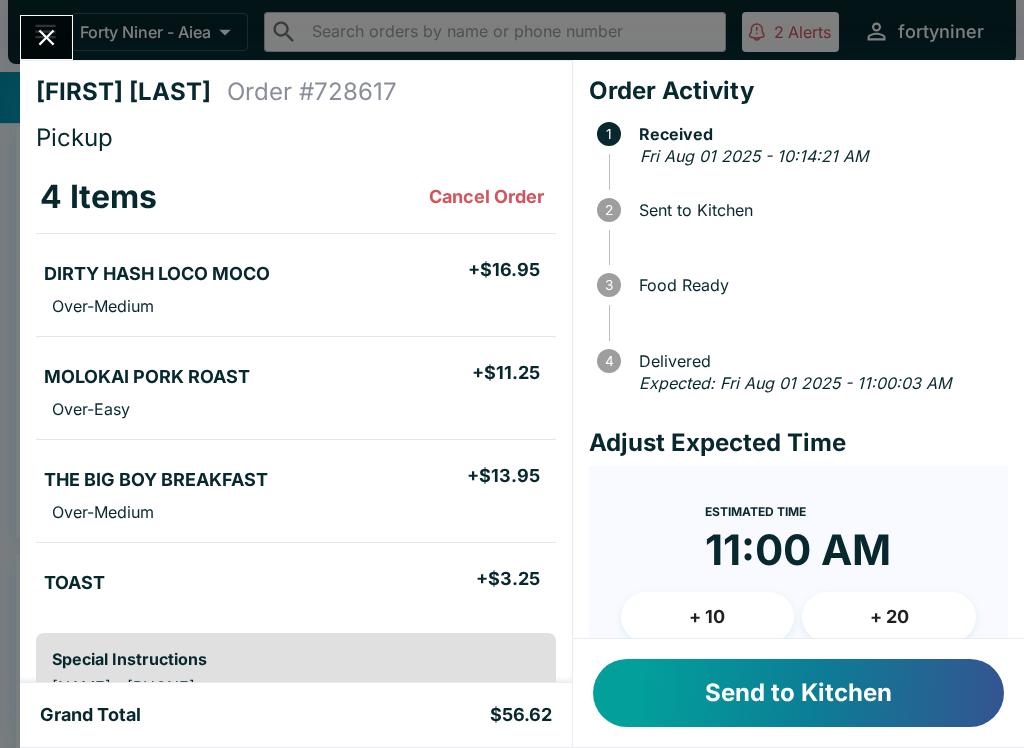 click on "Send to Kitchen" at bounding box center [798, 693] 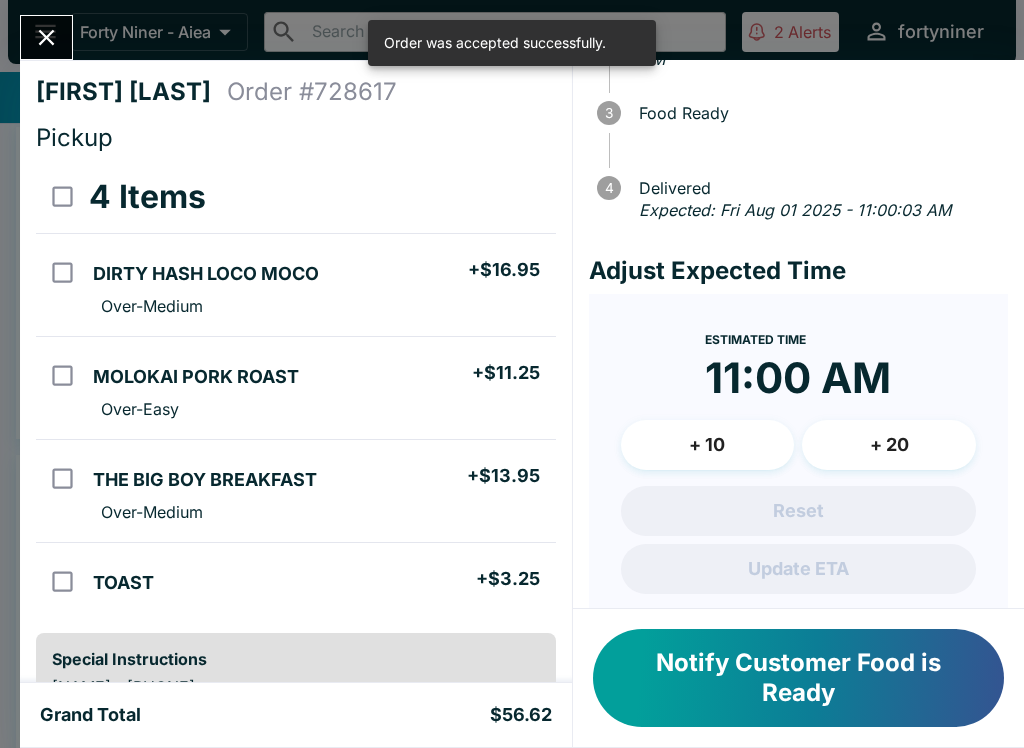scroll, scrollTop: 202, scrollLeft: 0, axis: vertical 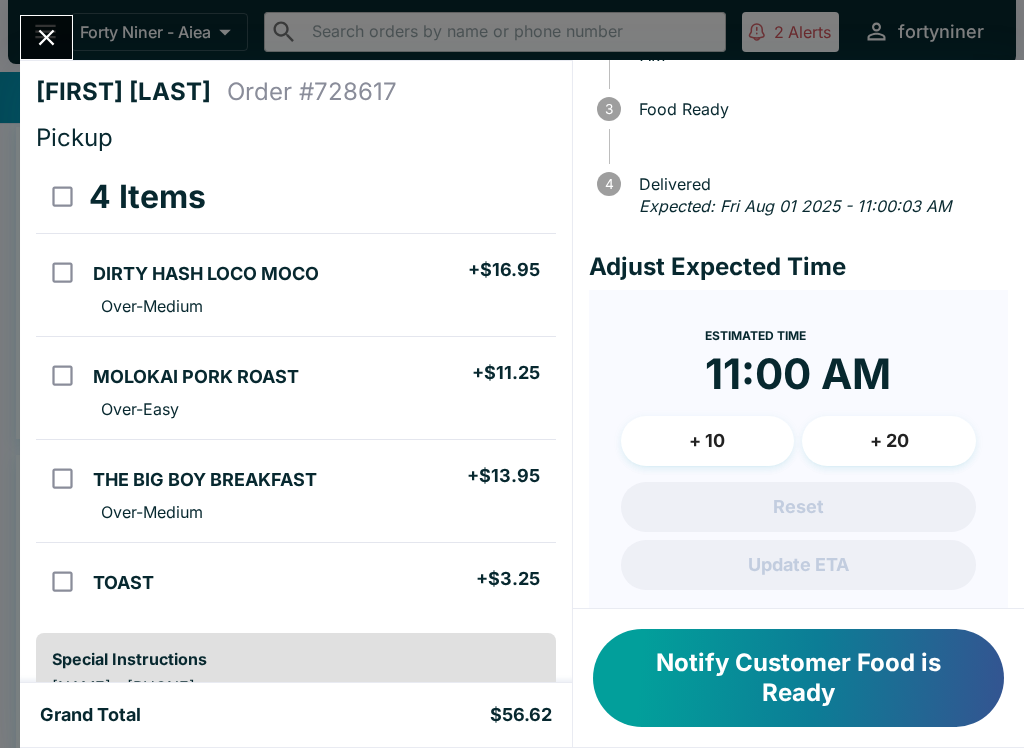 click at bounding box center [46, 37] 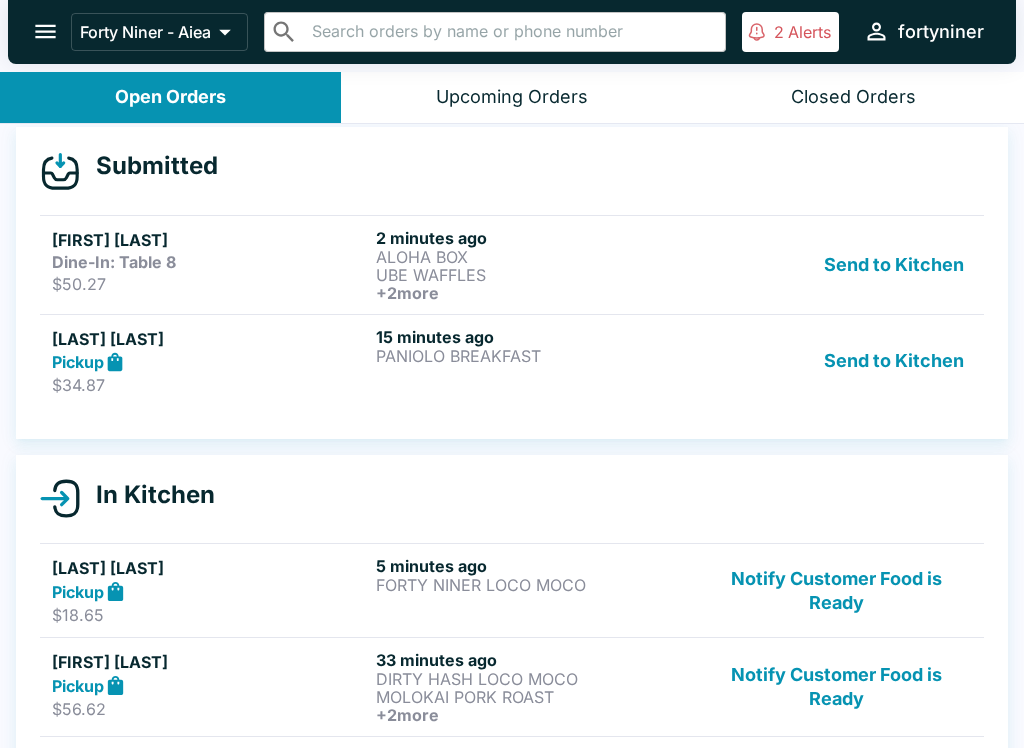 click on "[LAST] [LAST] Pickup $[PRICE] [TIME] ago [PRODUCT] Send to Kitchen" at bounding box center (512, 361) 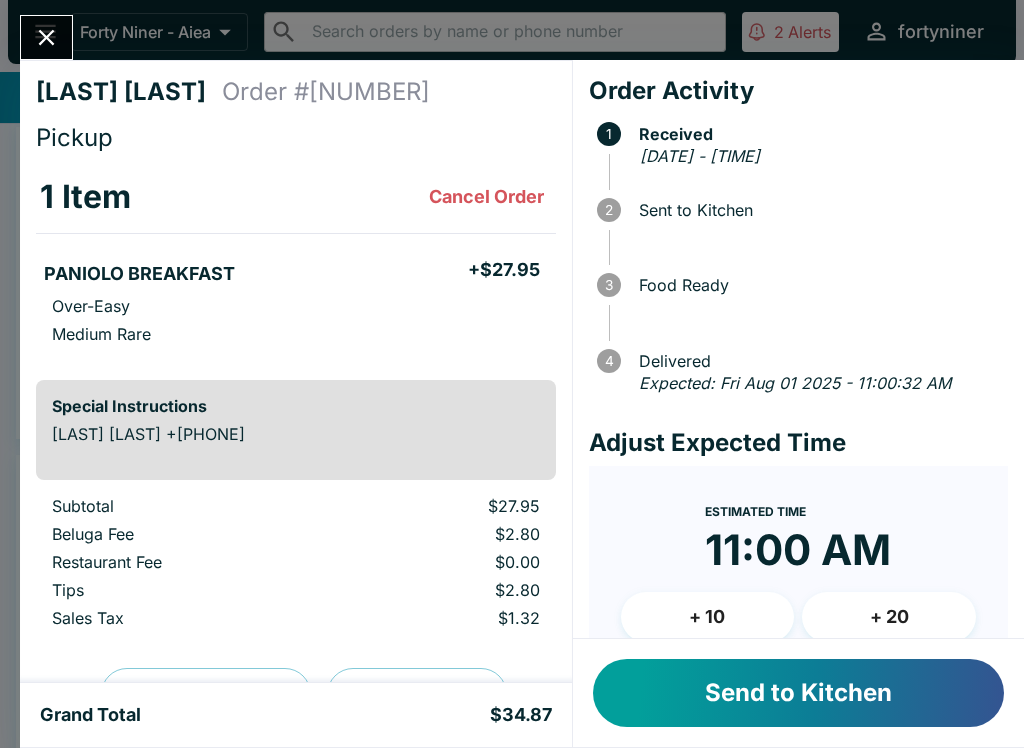 click on "Send to Kitchen" at bounding box center (798, 693) 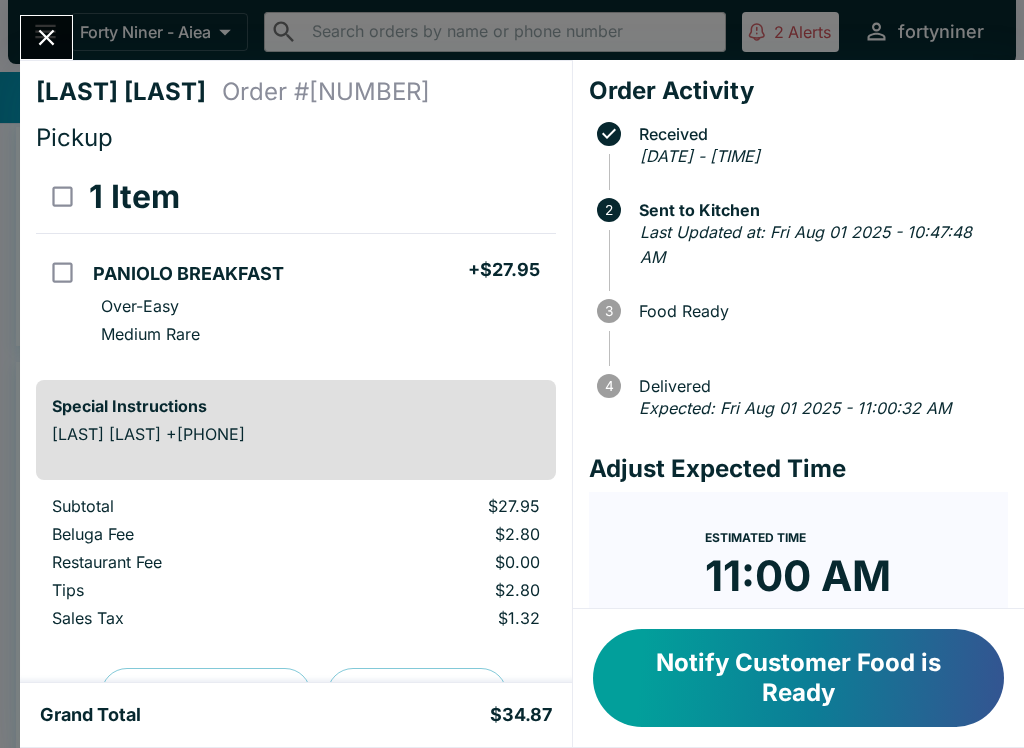 click at bounding box center [46, 37] 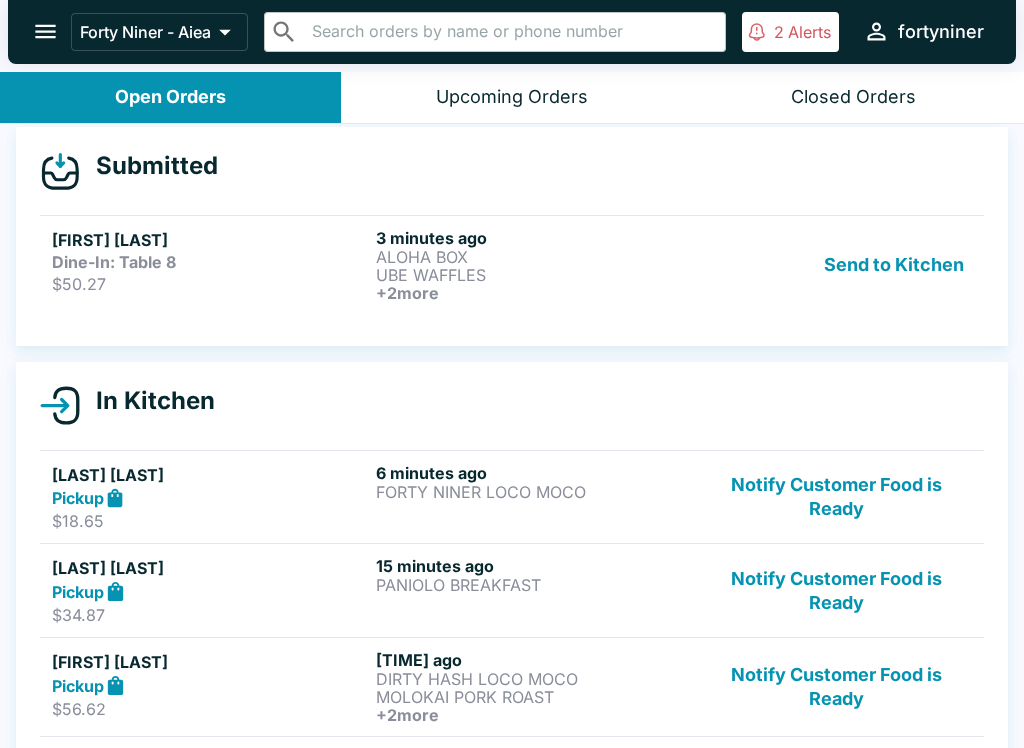 click on "UBE WAFFLES" at bounding box center [534, 275] 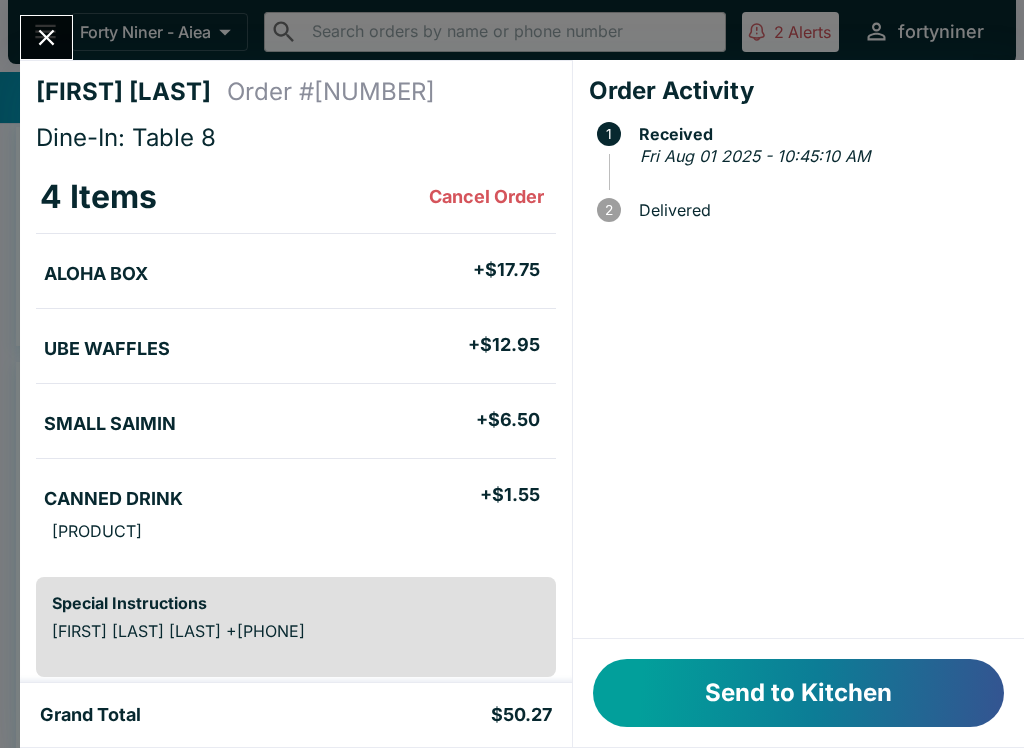 click on "Send to Kitchen" at bounding box center (798, 693) 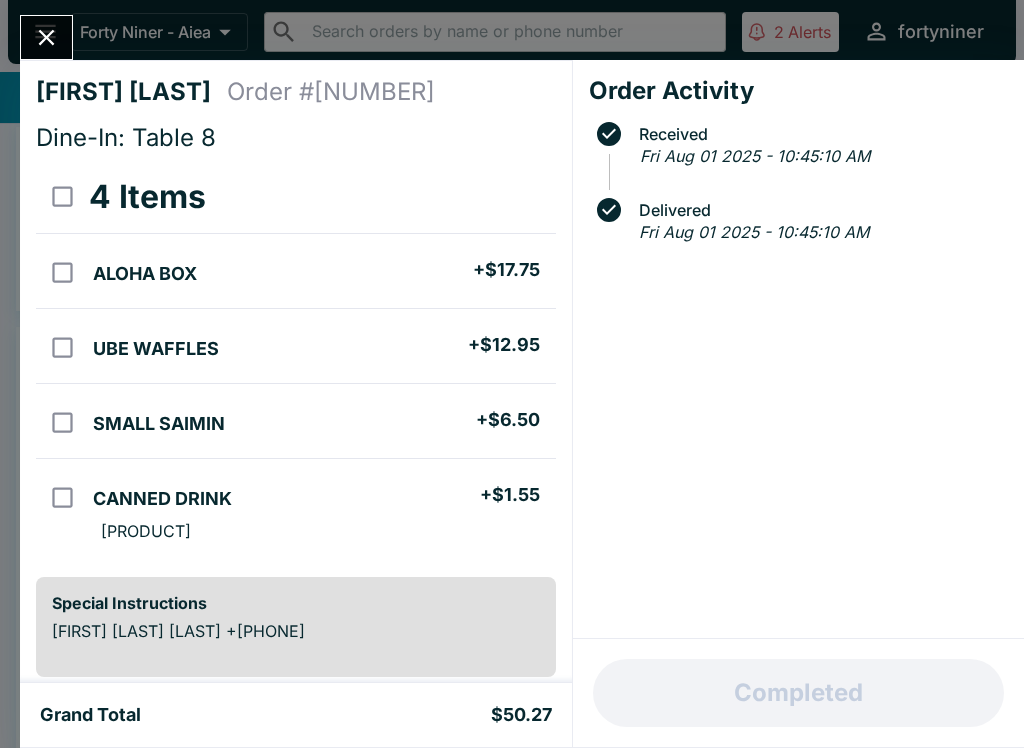 click at bounding box center (46, 37) 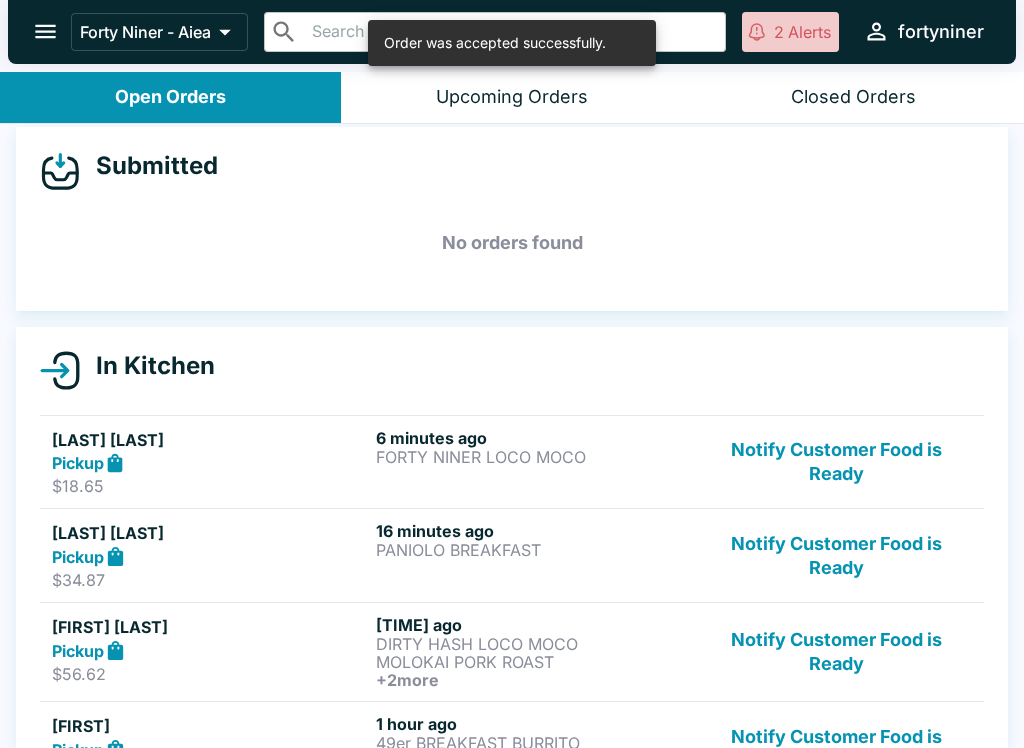 click on "2 Alerts" at bounding box center (790, 32) 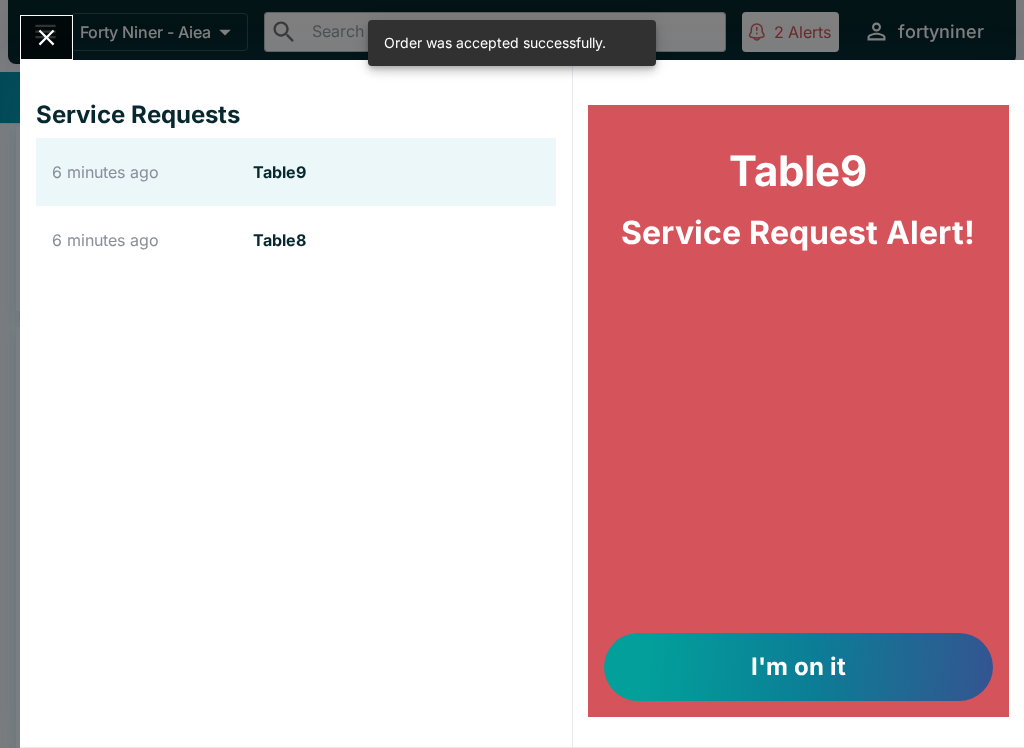 click on "I'm on it" at bounding box center (798, 667) 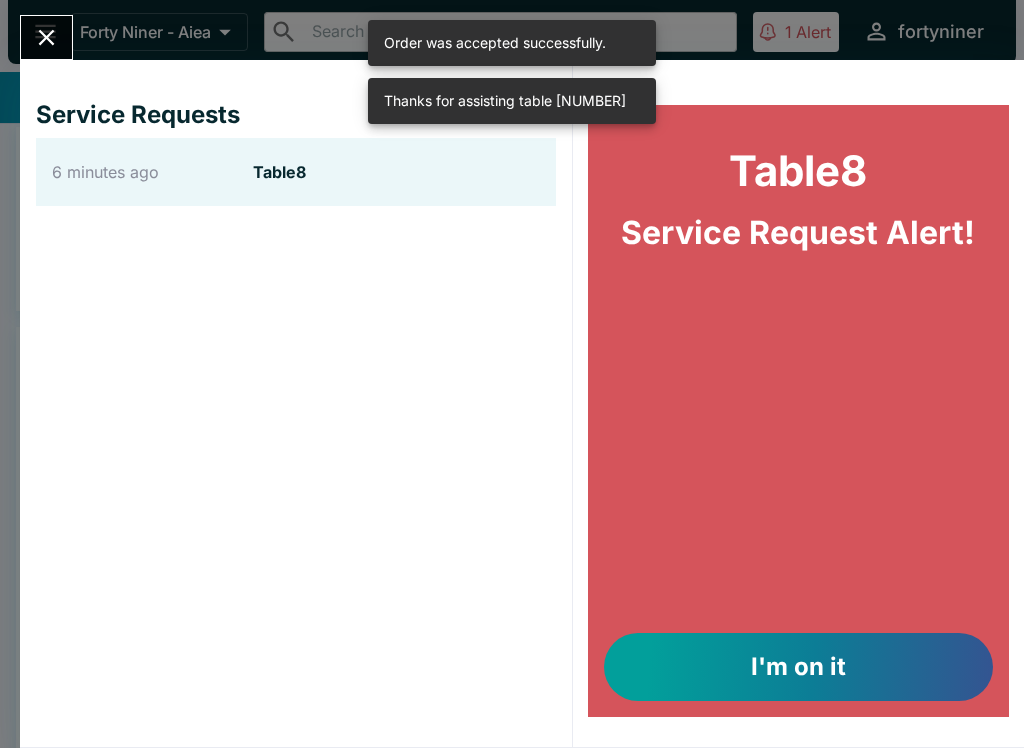 click on "I'm on it" at bounding box center (798, 667) 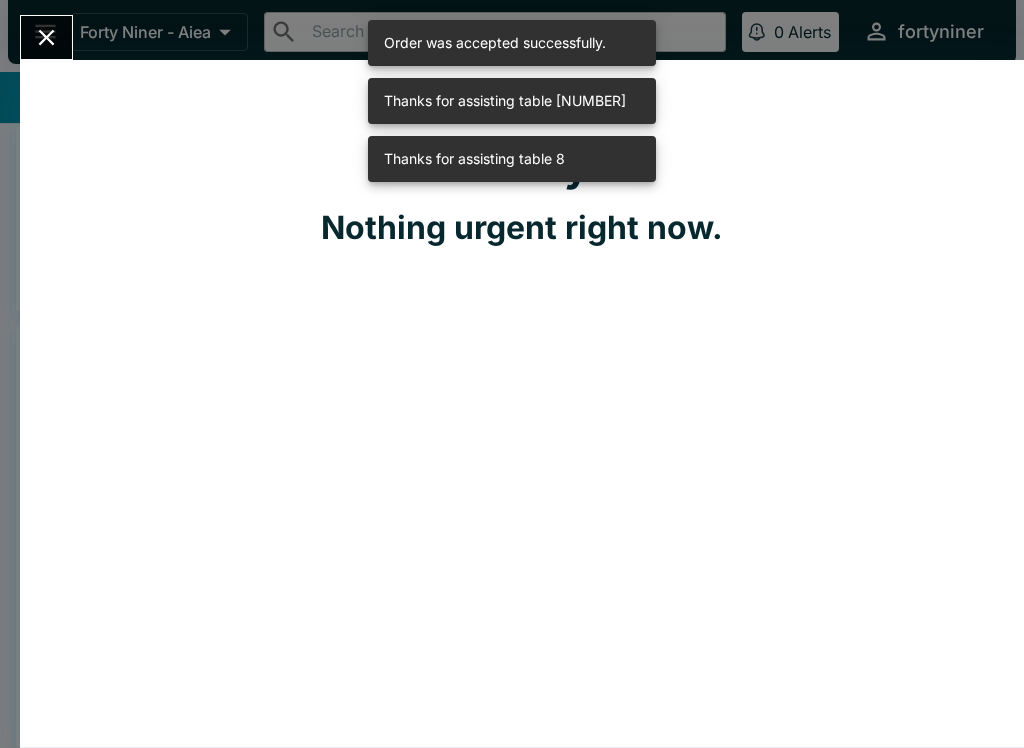 click 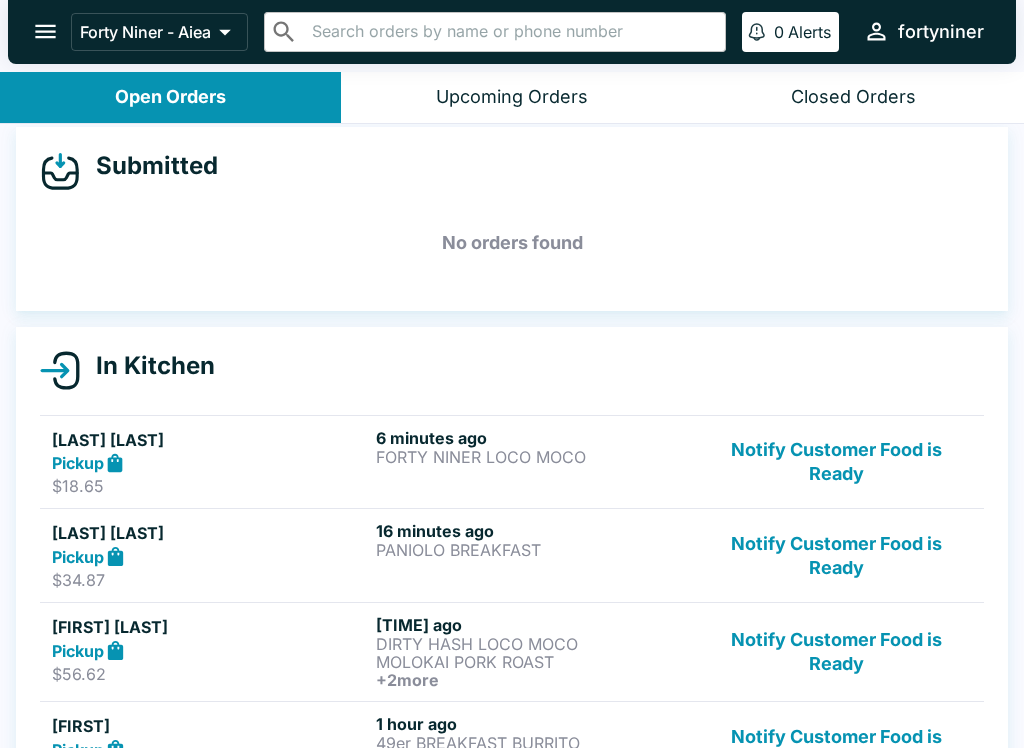 click at bounding box center [45, 31] 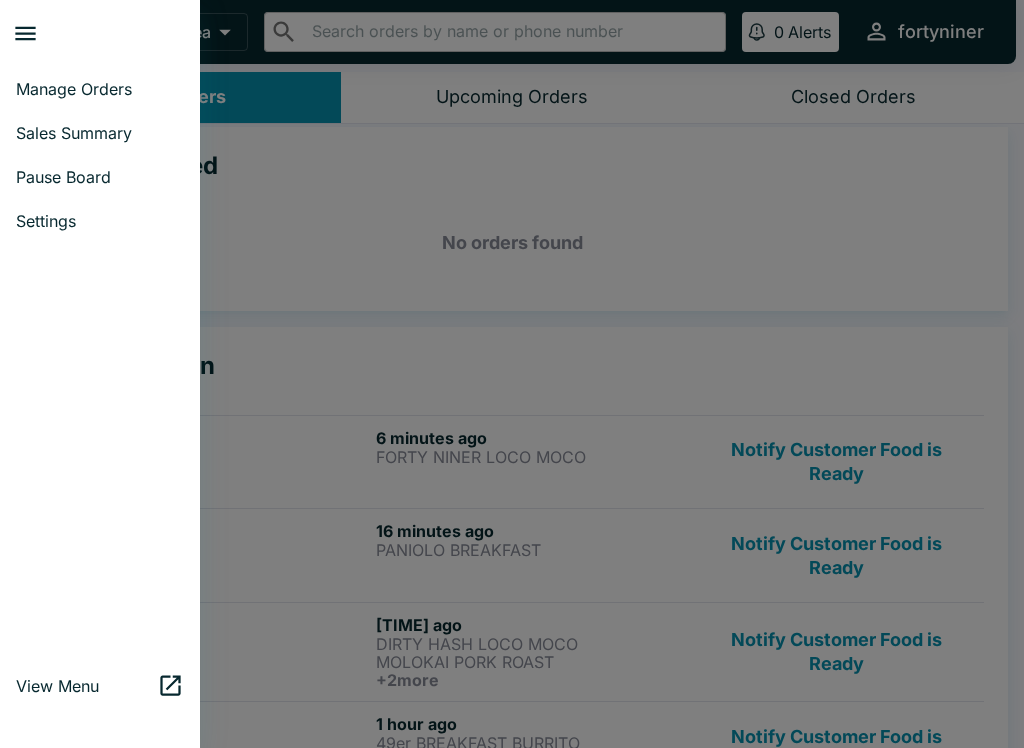 click on "Pause Board" at bounding box center [100, 177] 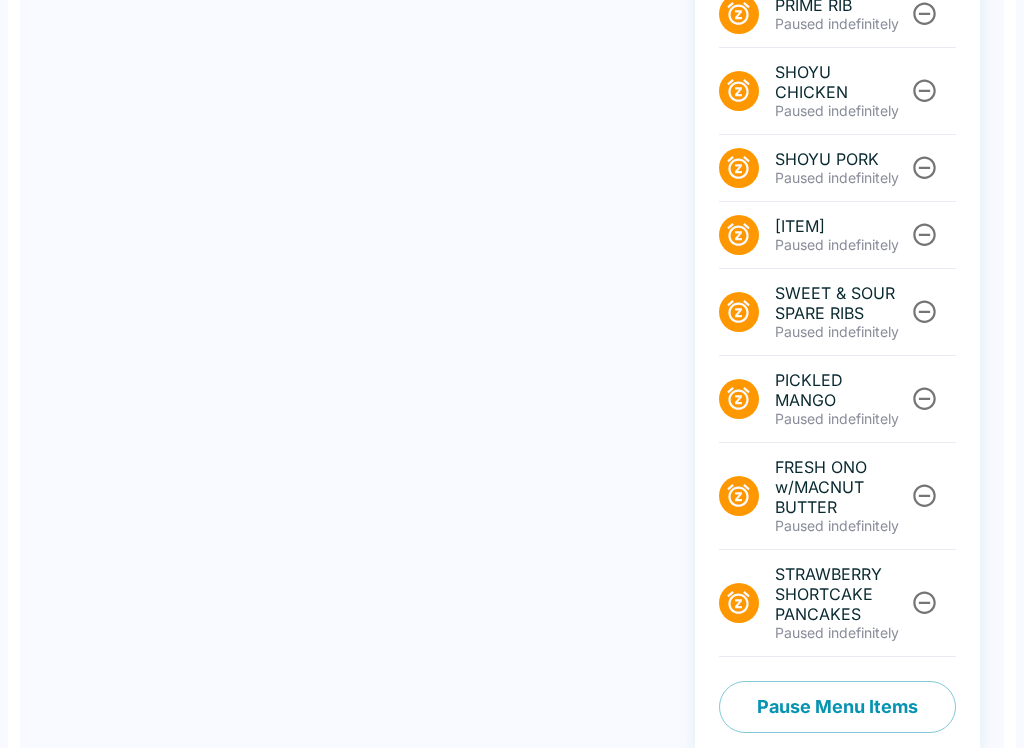 scroll, scrollTop: 932, scrollLeft: 0, axis: vertical 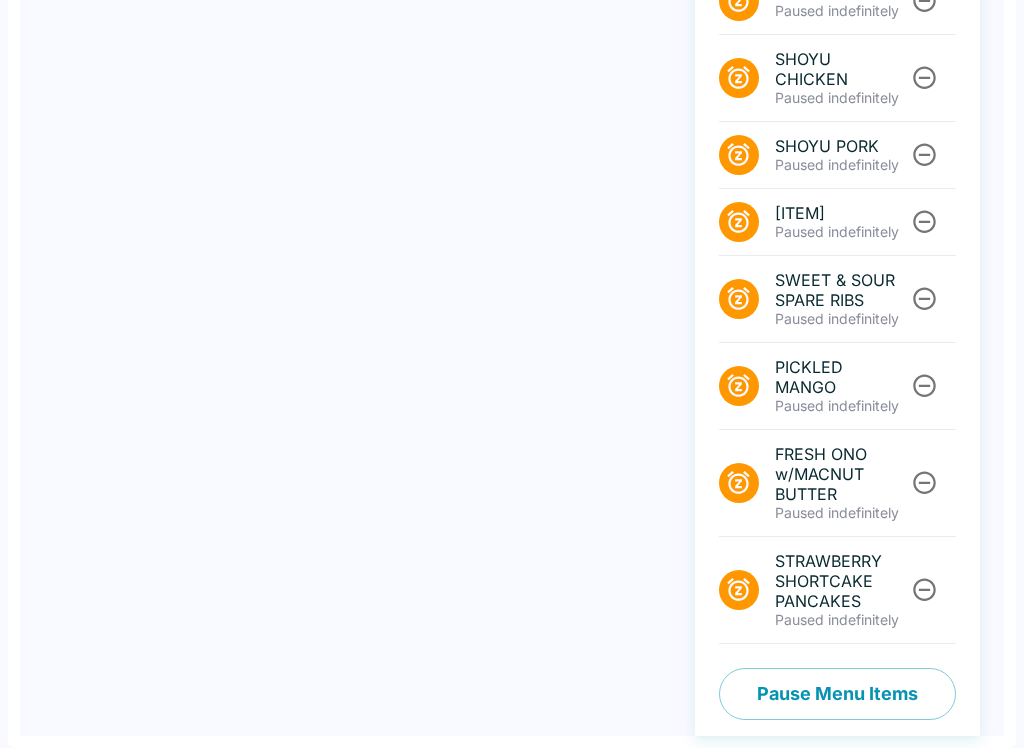 click on "Pause Menu Items" at bounding box center [837, 694] 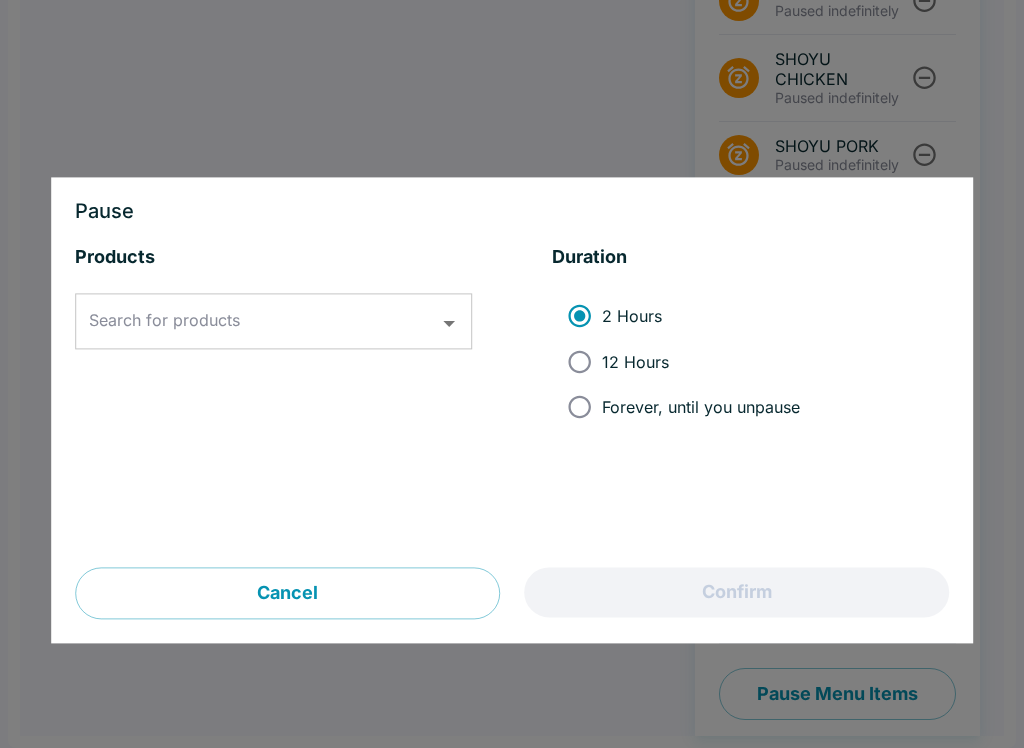 click on "Search for products Search for products" at bounding box center [273, 322] 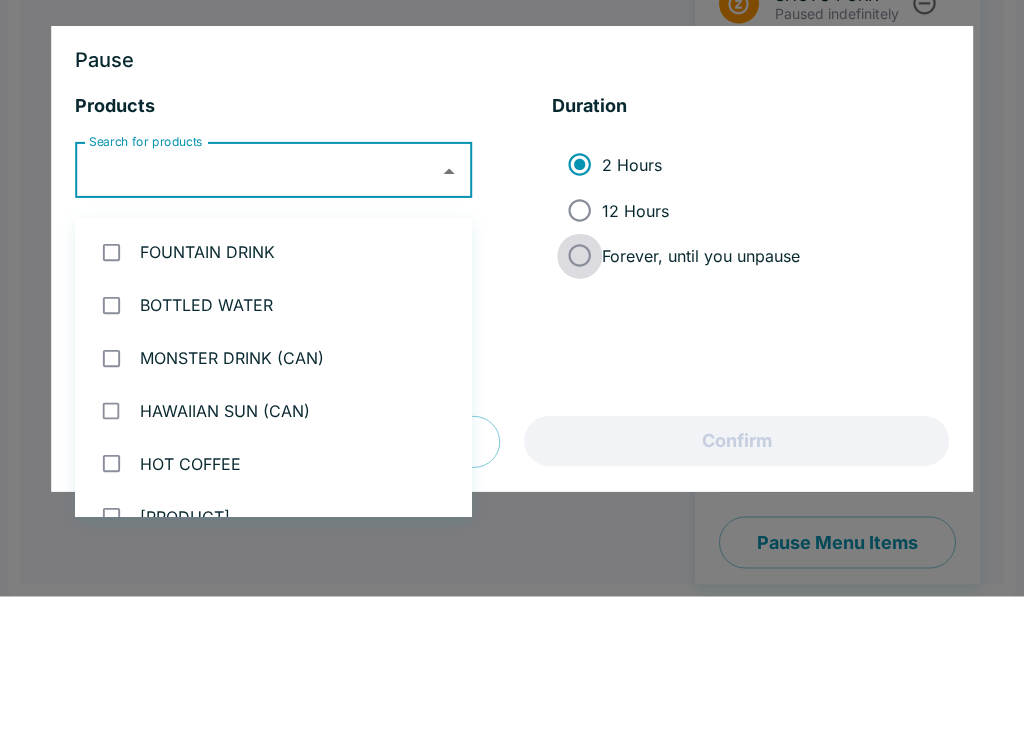 click on "Forever, until you unpause" at bounding box center [579, 407] 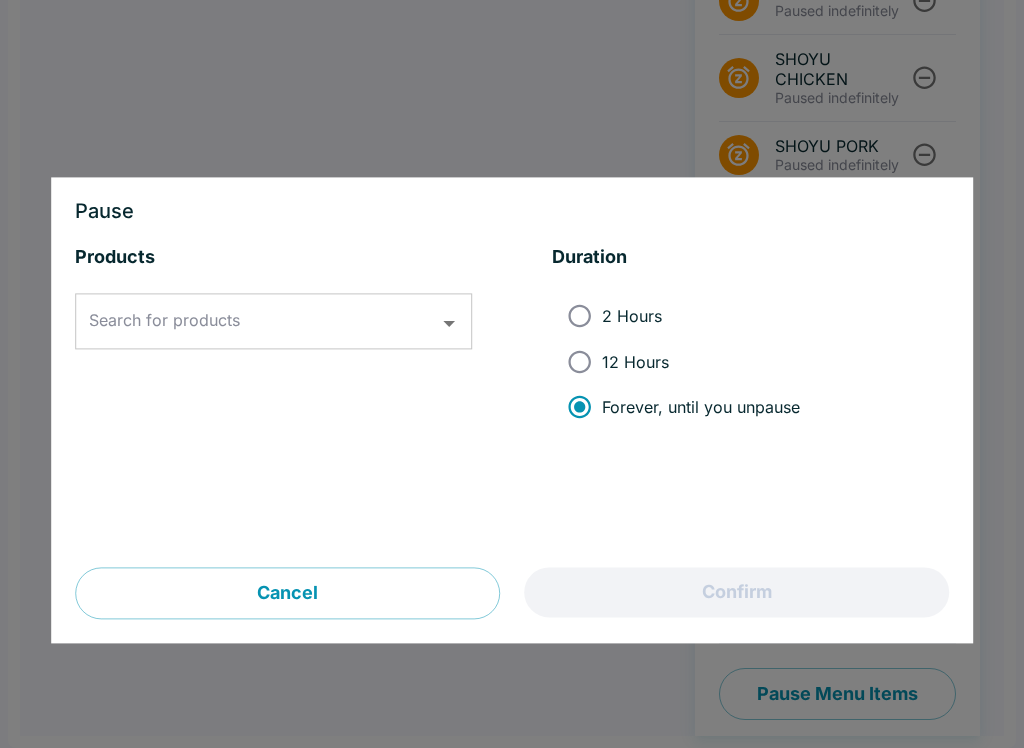 click on "Search for products" at bounding box center [258, 322] 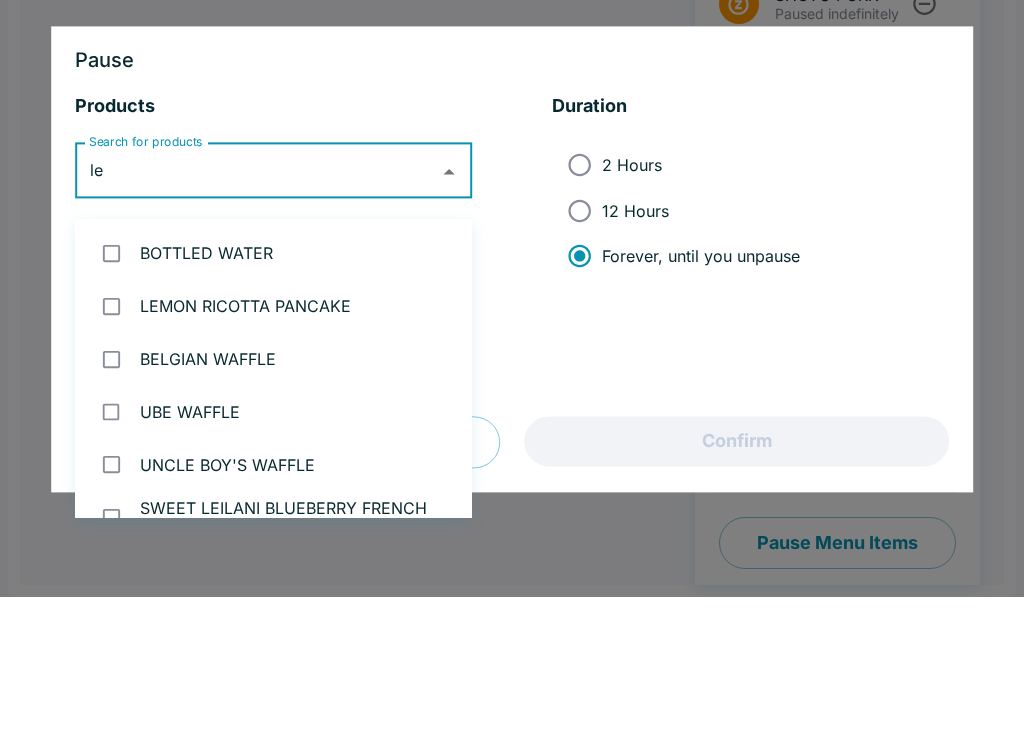 type on "[ITEM]" 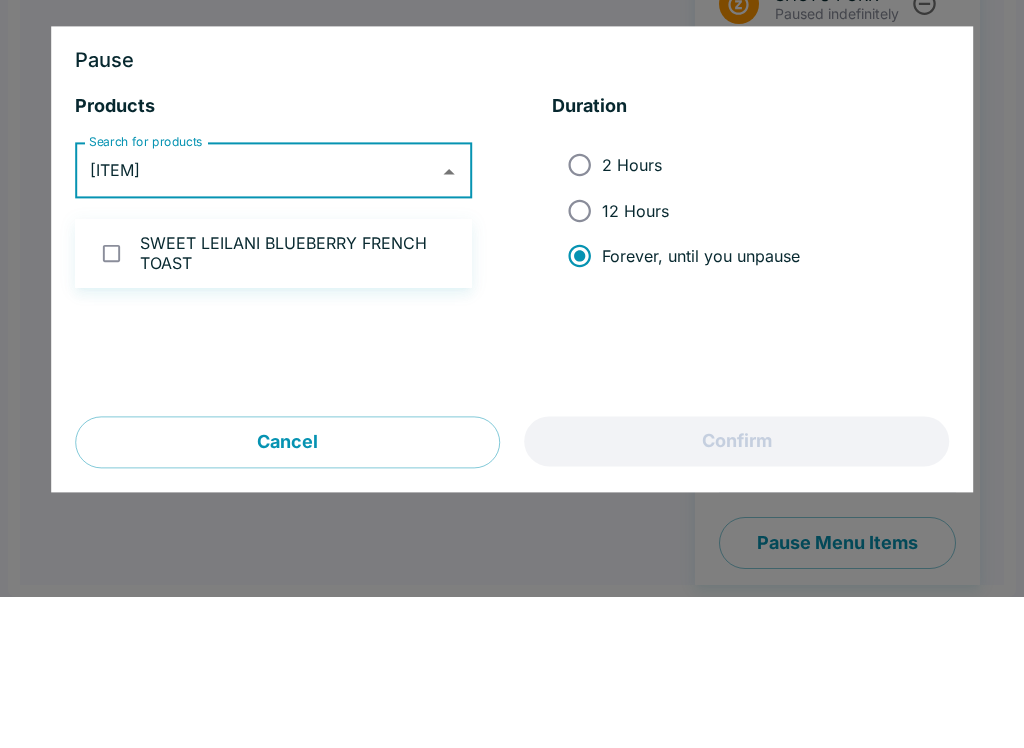 click at bounding box center (111, 404) 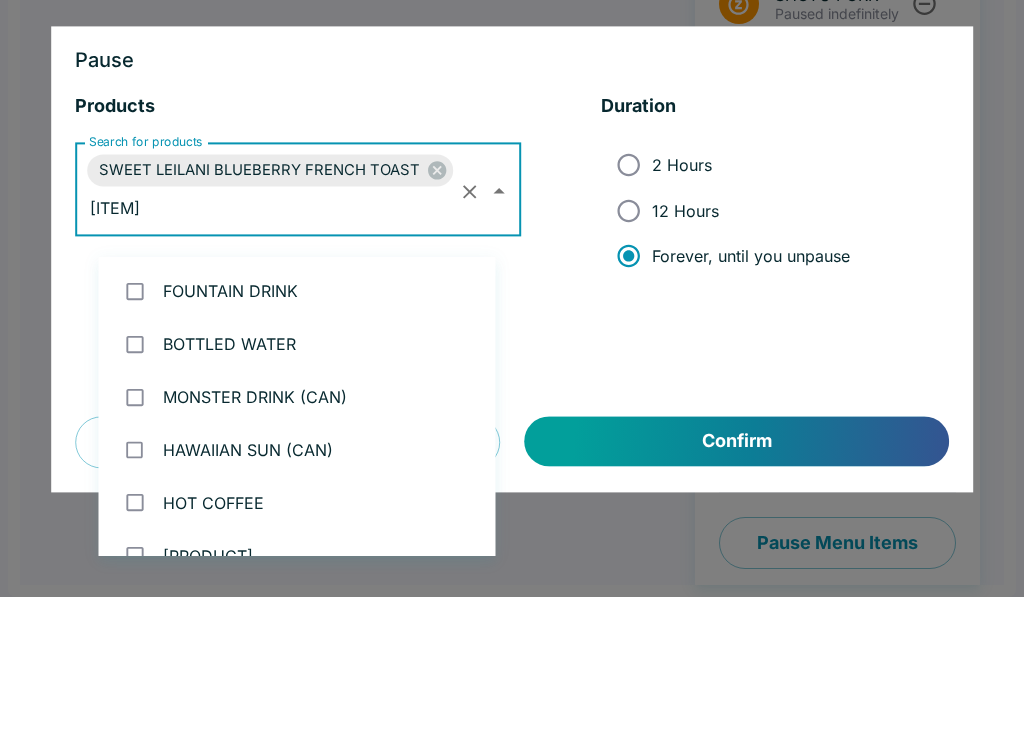 type 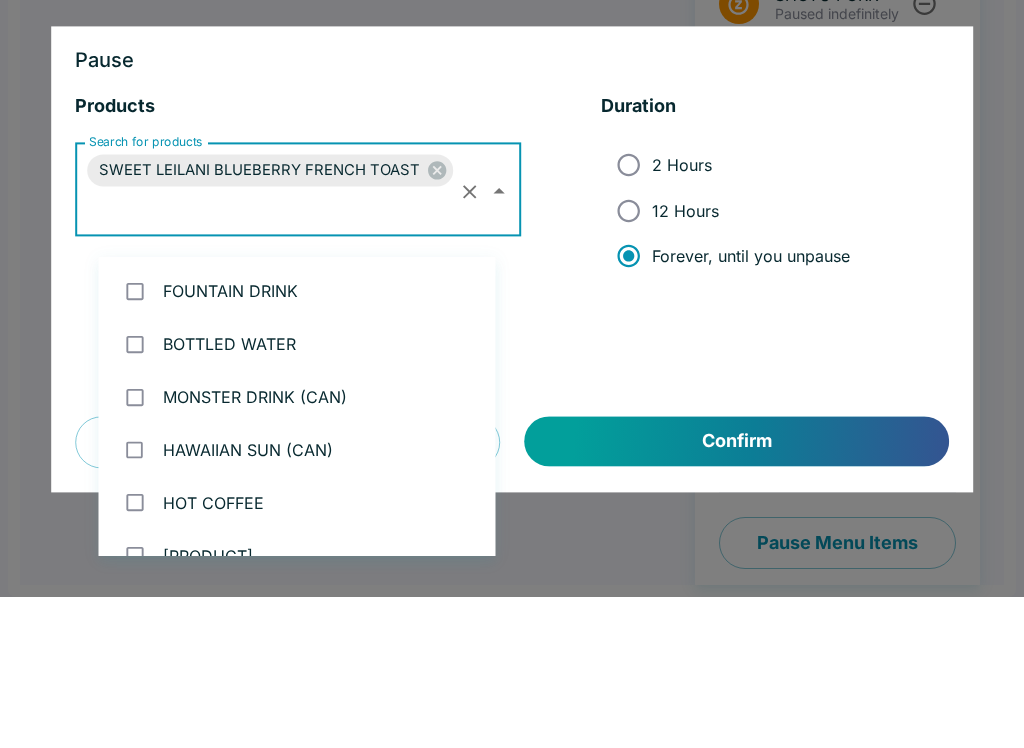 scroll, scrollTop: 1294, scrollLeft: 0, axis: vertical 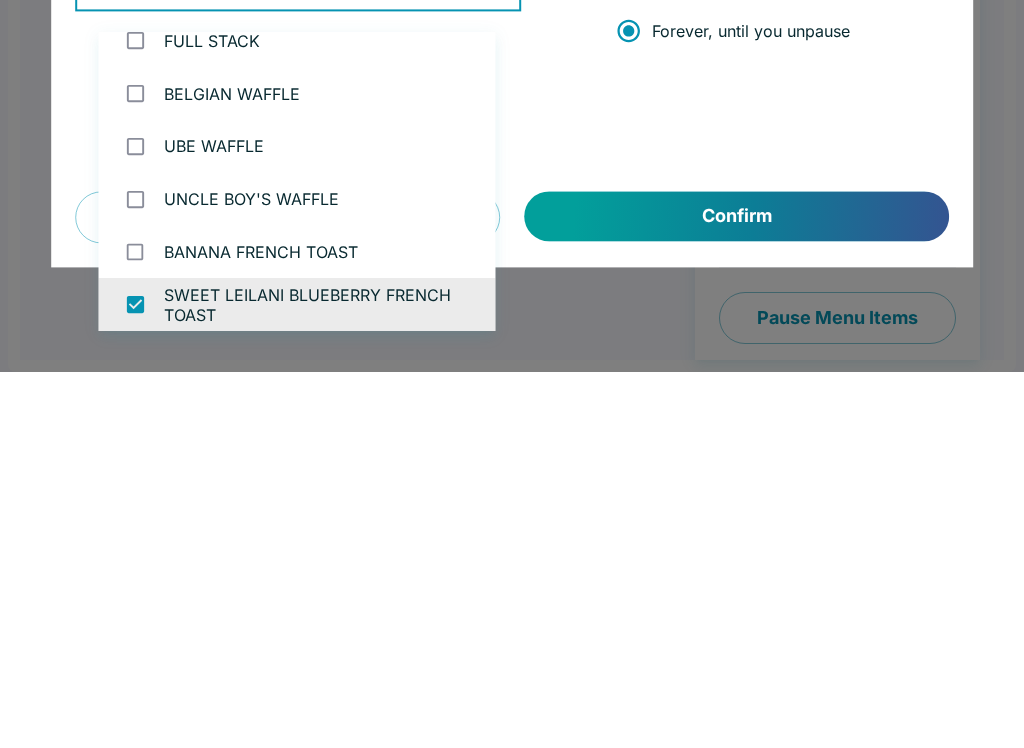 click on "Confirm" at bounding box center [737, 593] 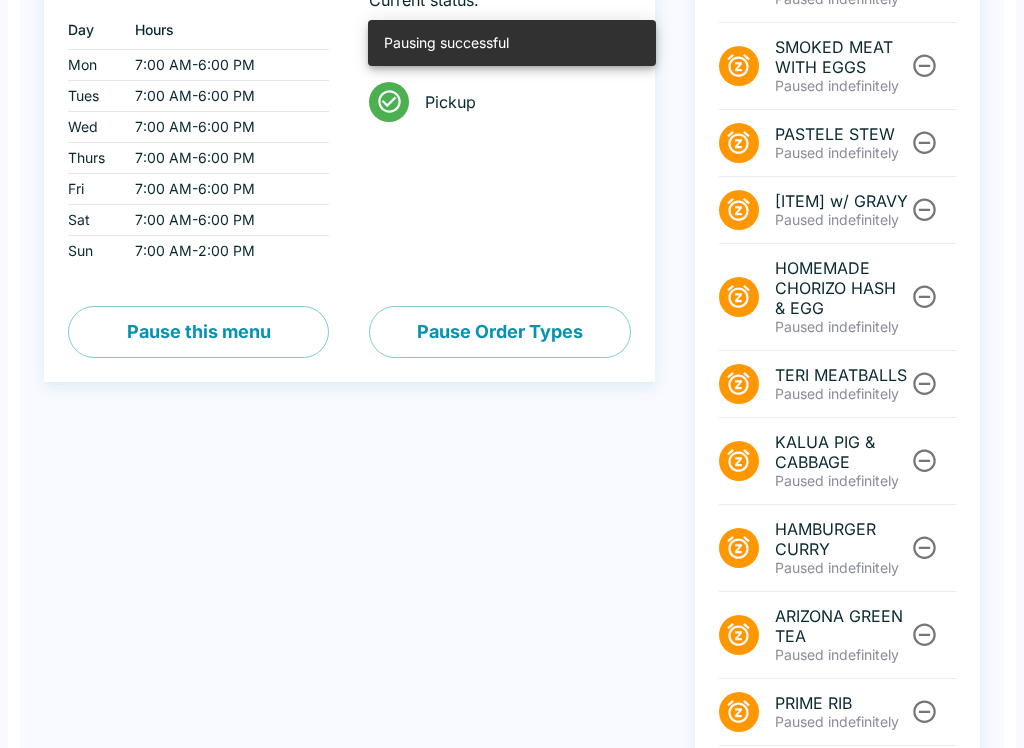 scroll, scrollTop: 0, scrollLeft: 0, axis: both 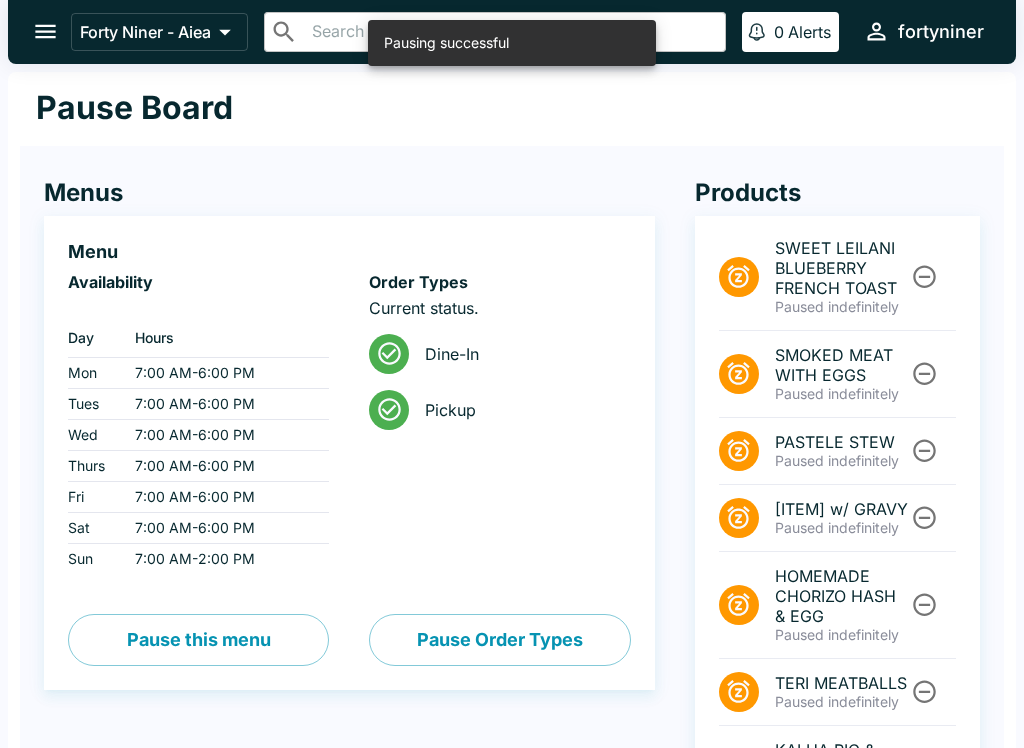 click at bounding box center [45, 31] 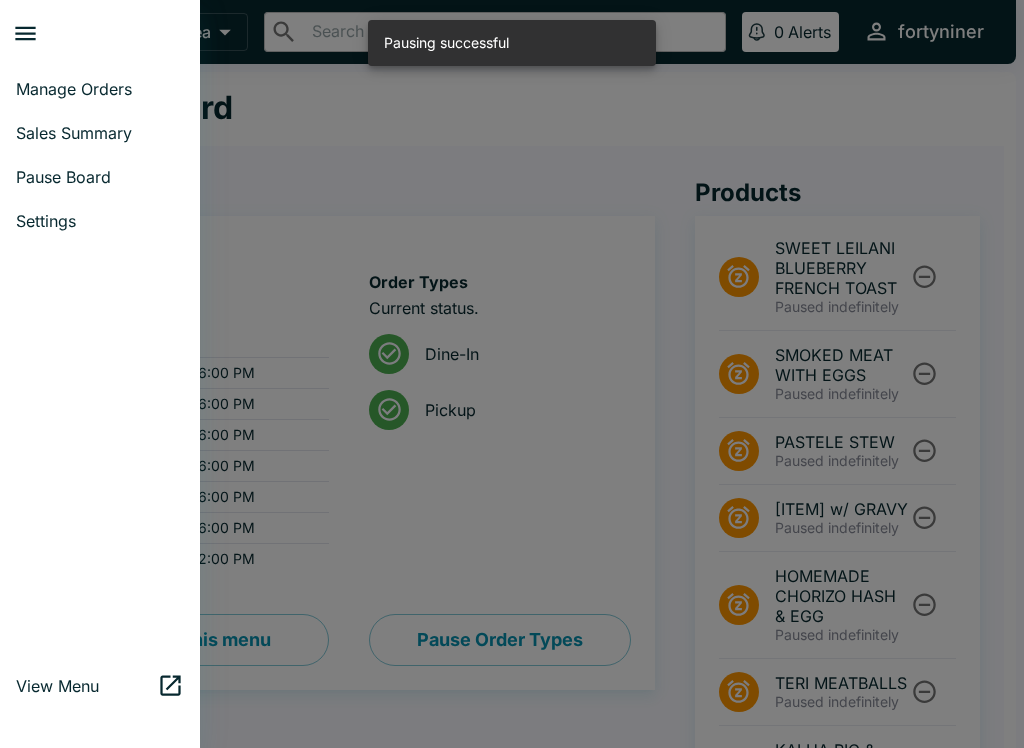 click on "Sales Summary" at bounding box center [100, 133] 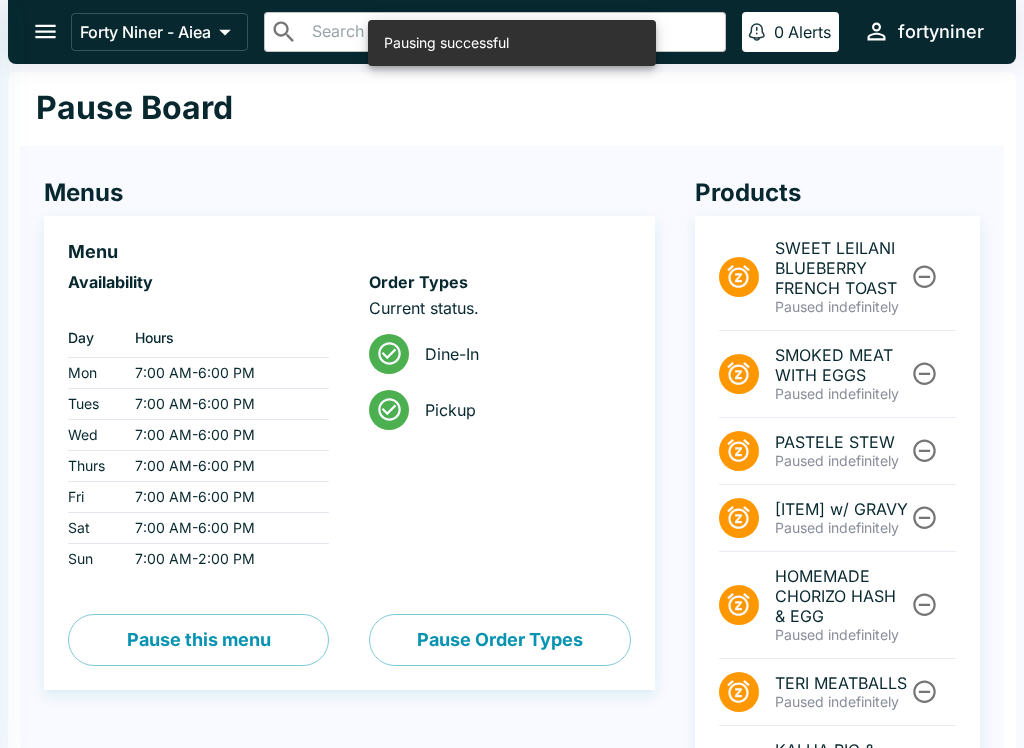 select on "03:00" 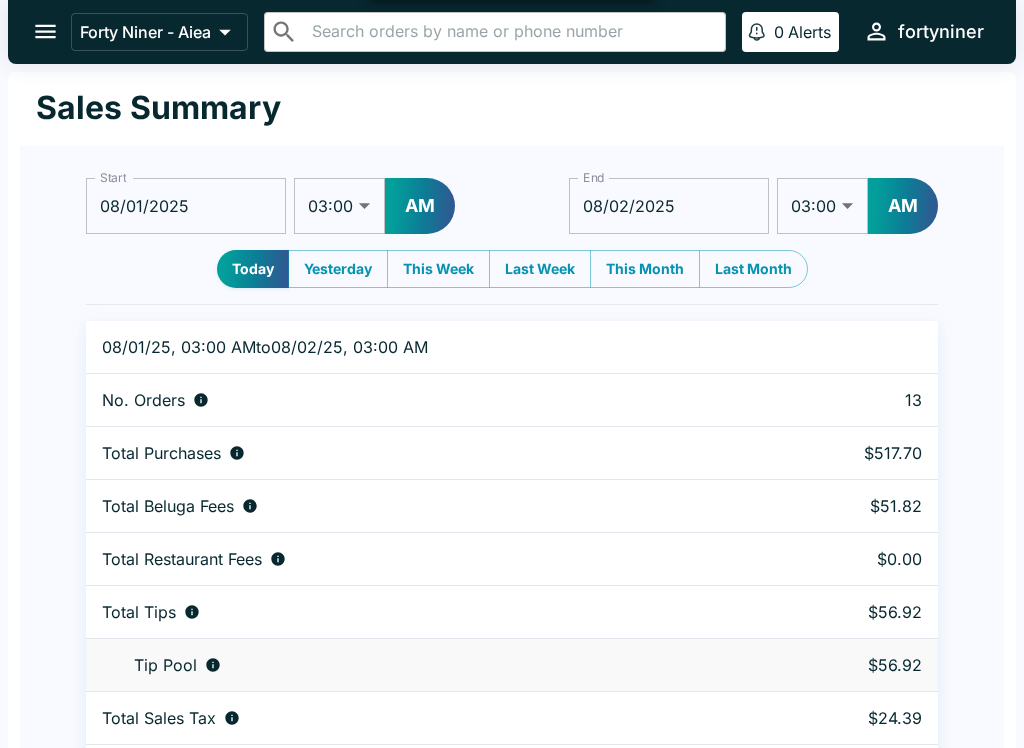 click at bounding box center (45, 31) 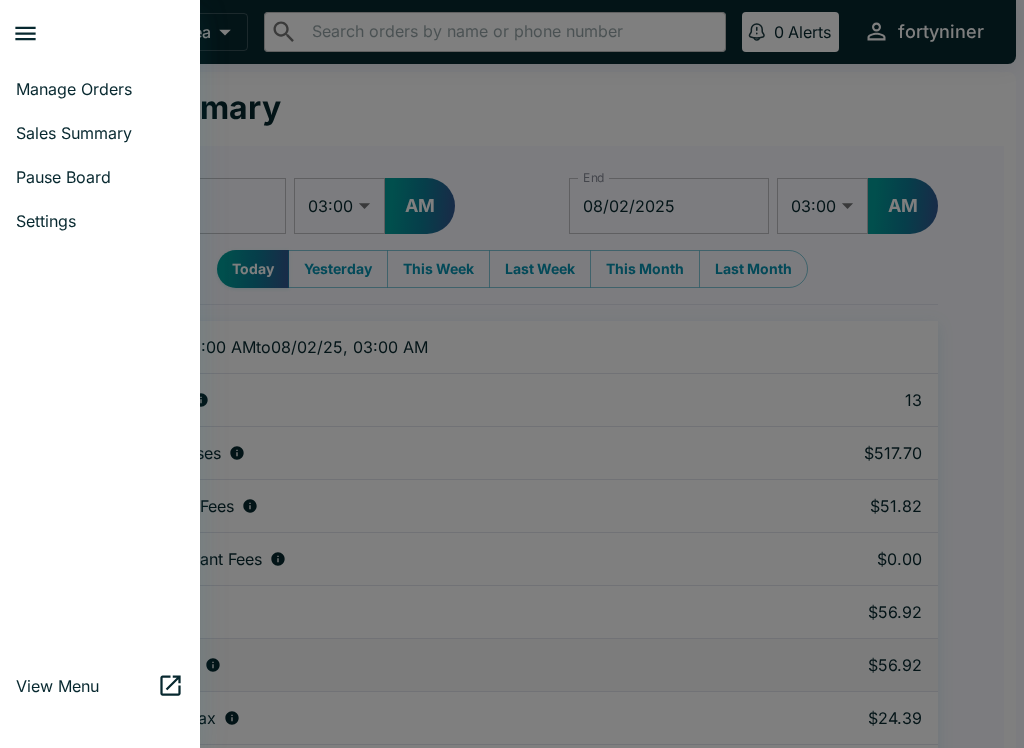 click on "Manage Orders" at bounding box center (100, 89) 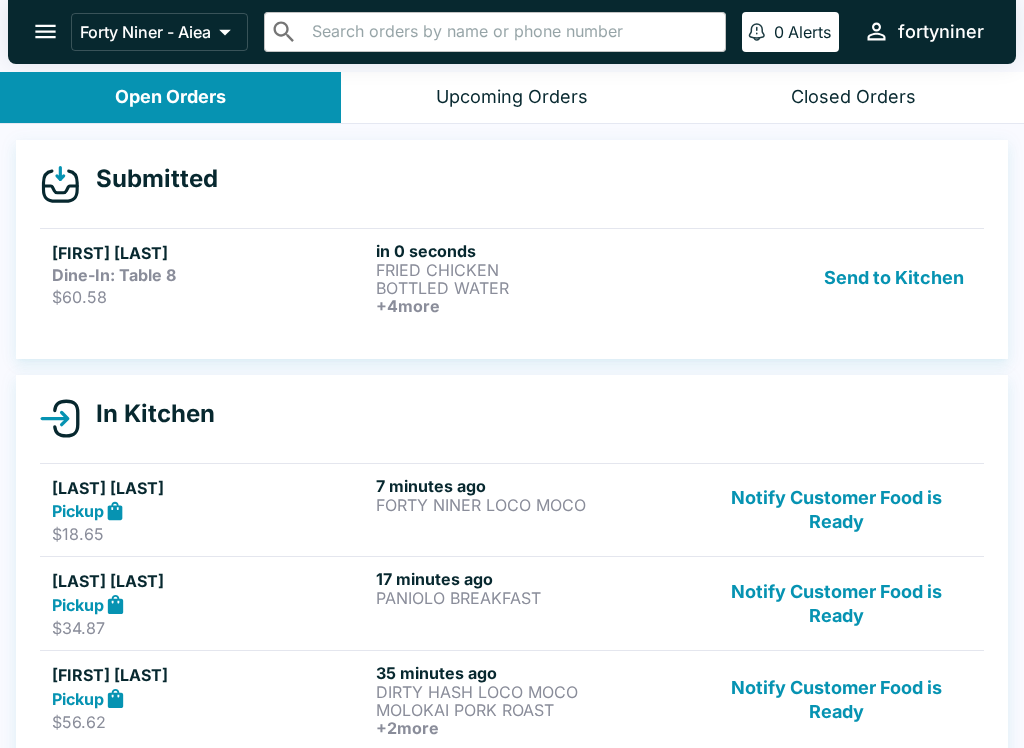 scroll, scrollTop: 0, scrollLeft: 0, axis: both 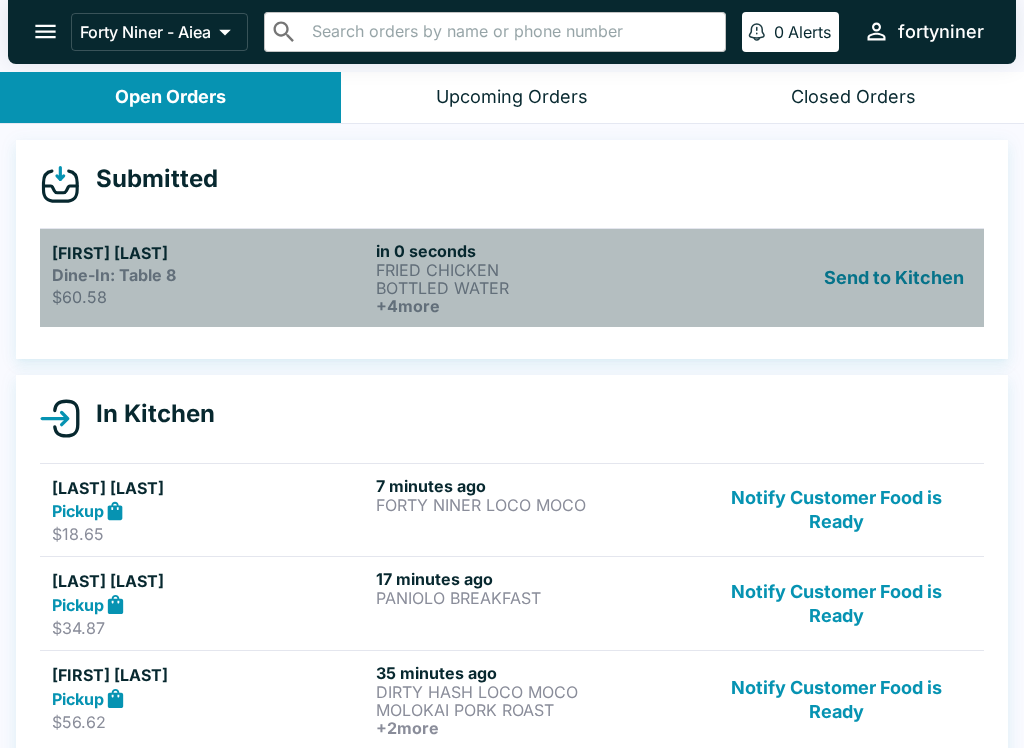 click on "BOTTLED WATER" at bounding box center [534, 288] 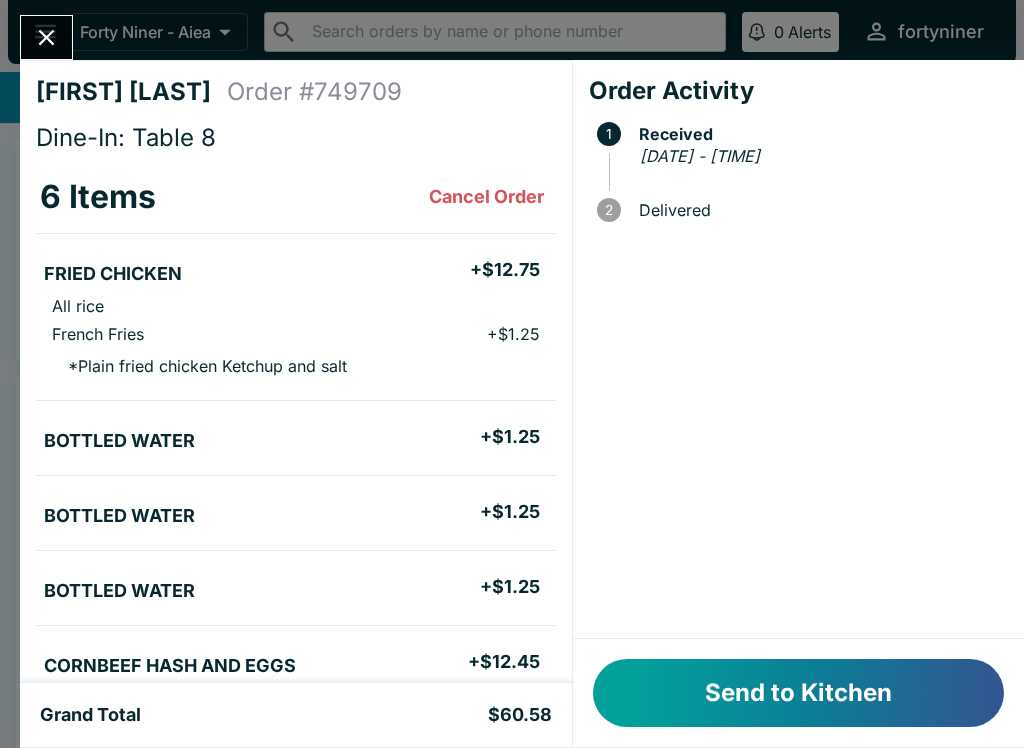 click on "Send to Kitchen" at bounding box center (798, 693) 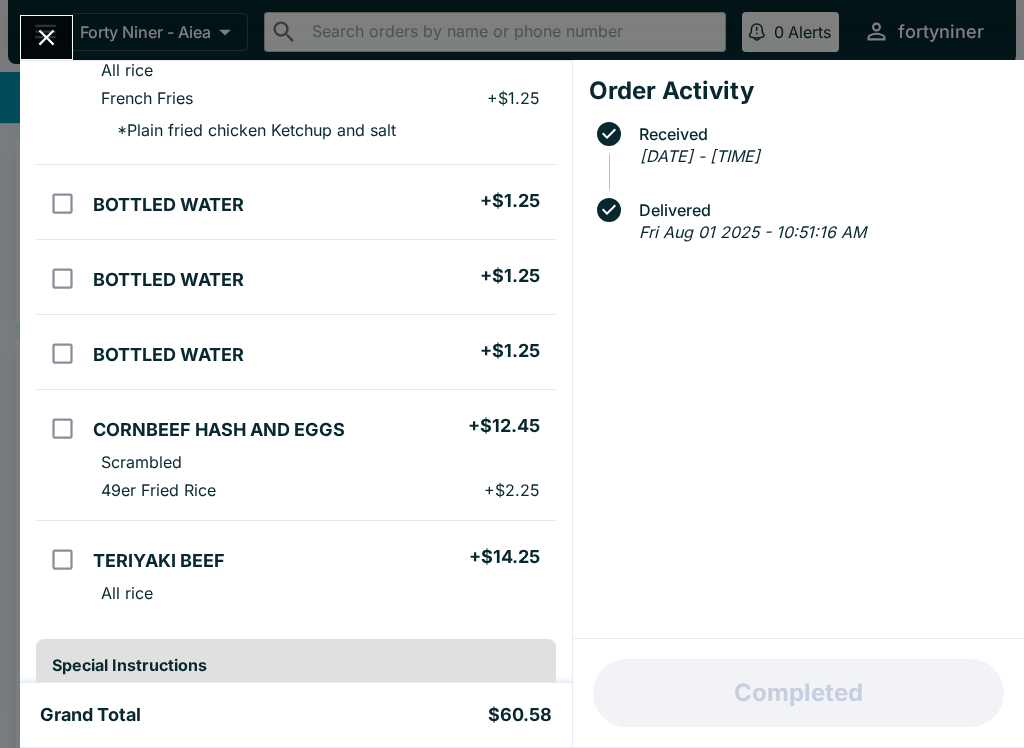 scroll, scrollTop: 238, scrollLeft: 0, axis: vertical 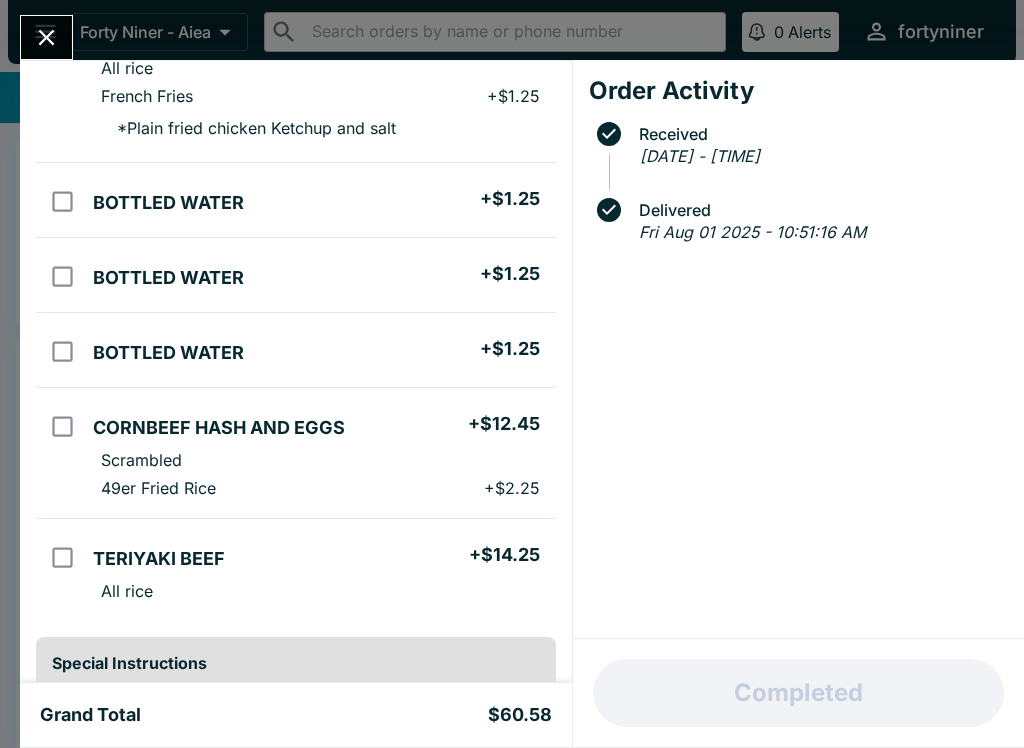 click 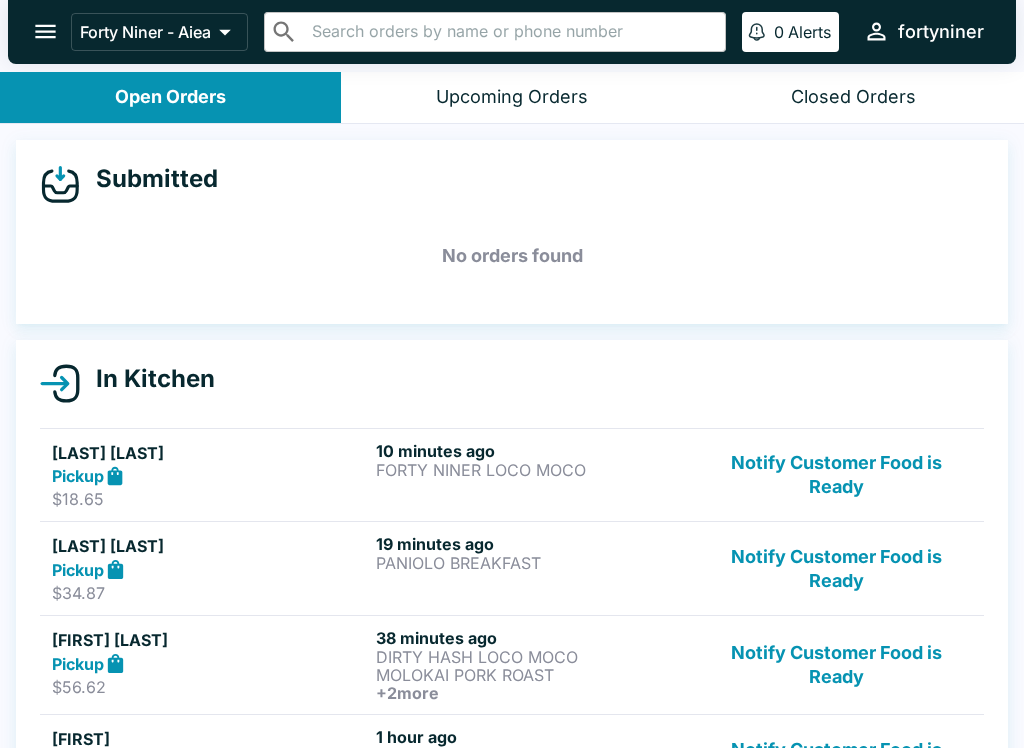 click on "Closed Orders" at bounding box center (853, 97) 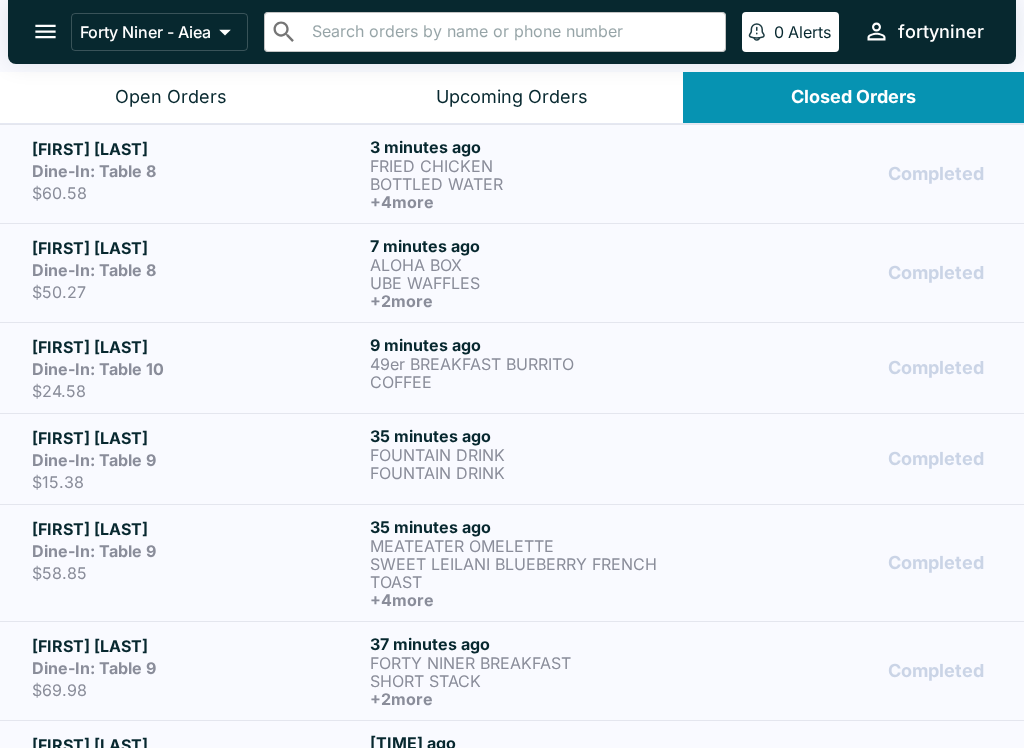 click on "[LAST] [LAST] Dine-In: Table [NUMBER] $[PRICE] [TIME] ago [PRODUCT] [PRODUCT] + [NUMBER]  more Completed" at bounding box center (512, 174) 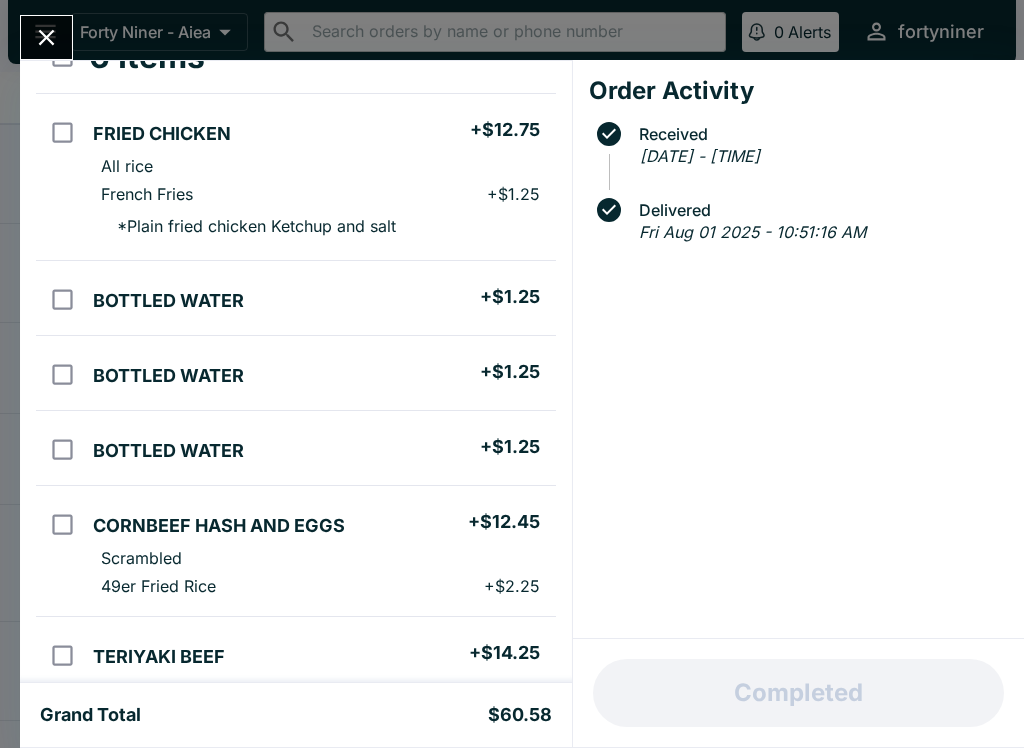 scroll, scrollTop: 152, scrollLeft: 0, axis: vertical 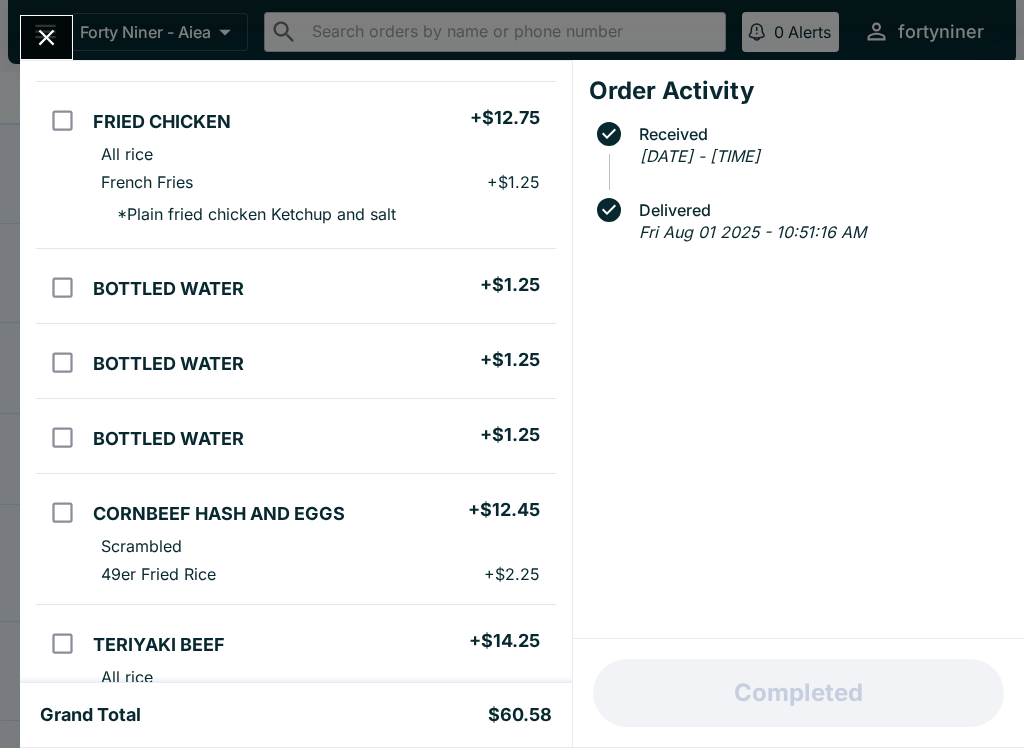 click at bounding box center [62, 287] 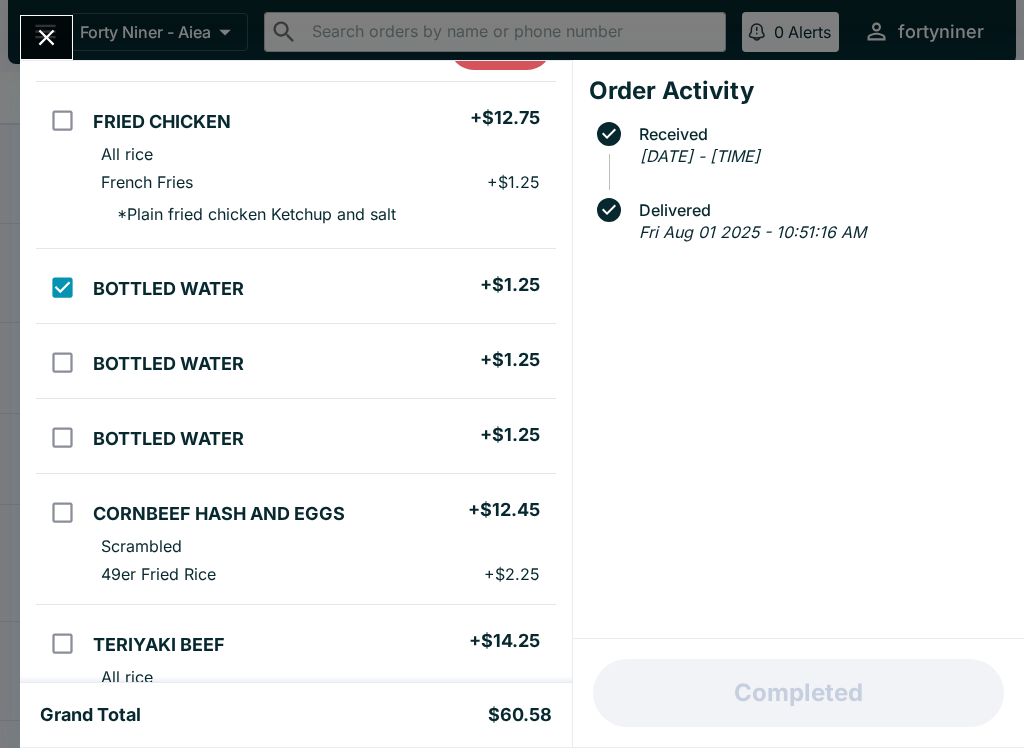 click at bounding box center (62, 362) 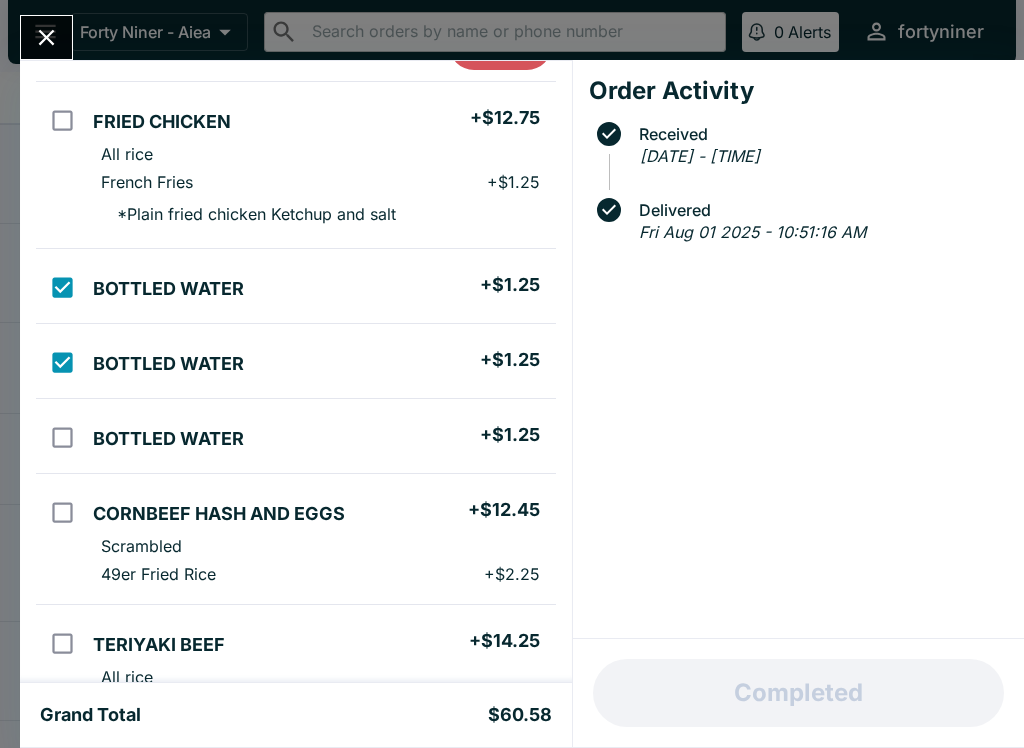 click at bounding box center (62, 437) 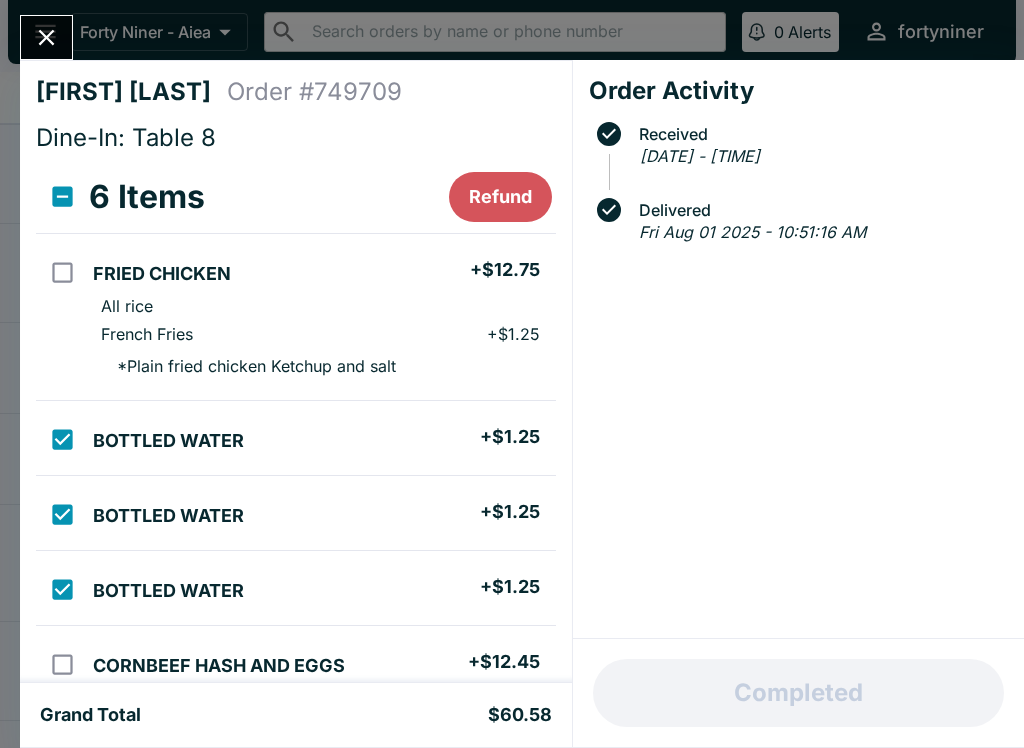 scroll, scrollTop: 0, scrollLeft: 0, axis: both 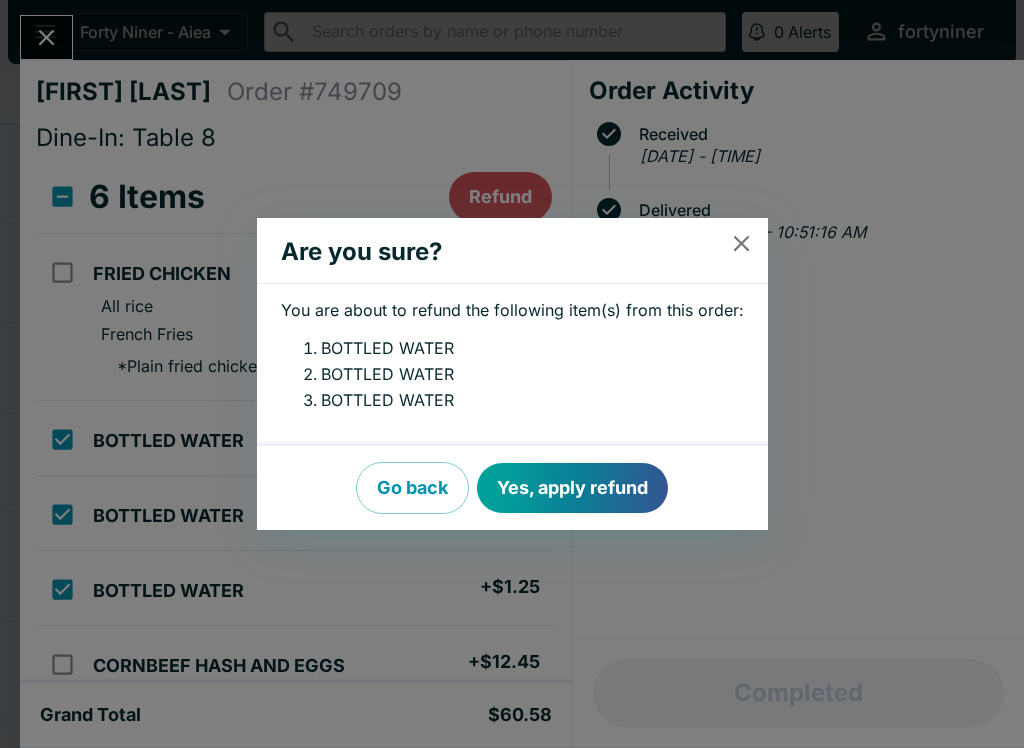 click on "Yes, apply refund" at bounding box center [572, 488] 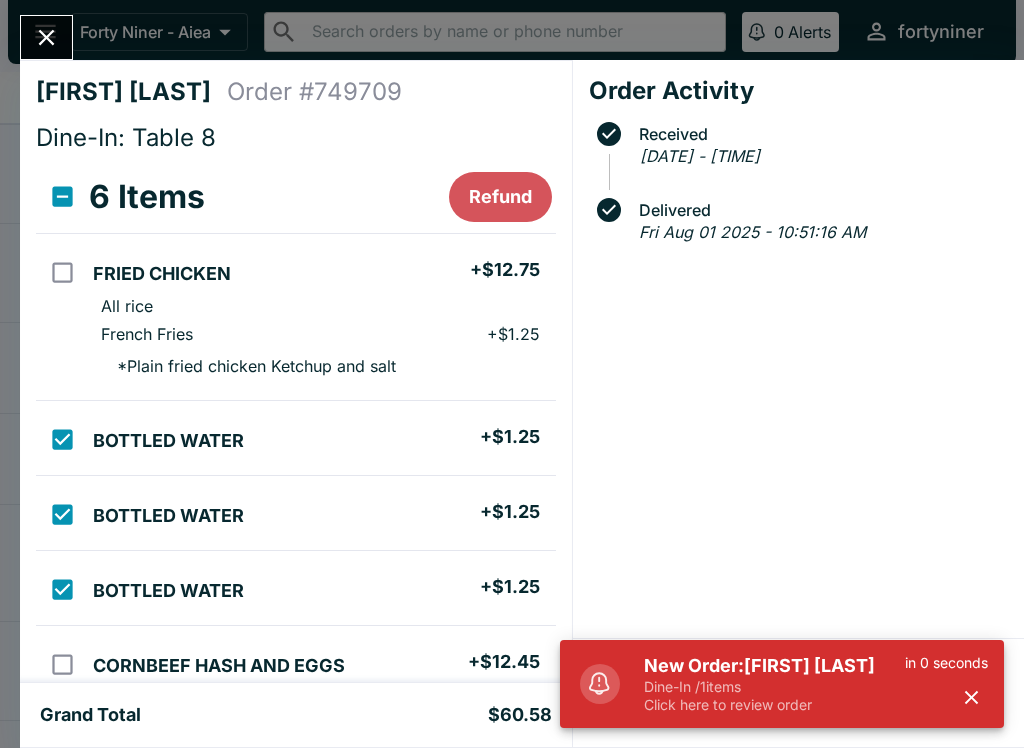 checkbox on "false" 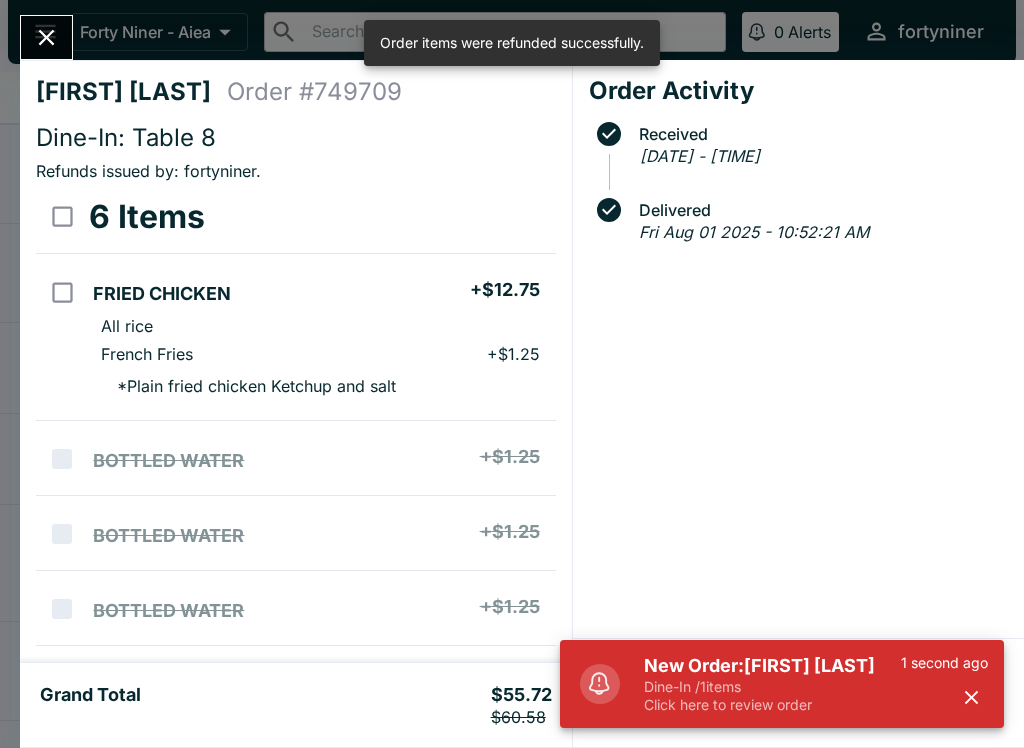 click 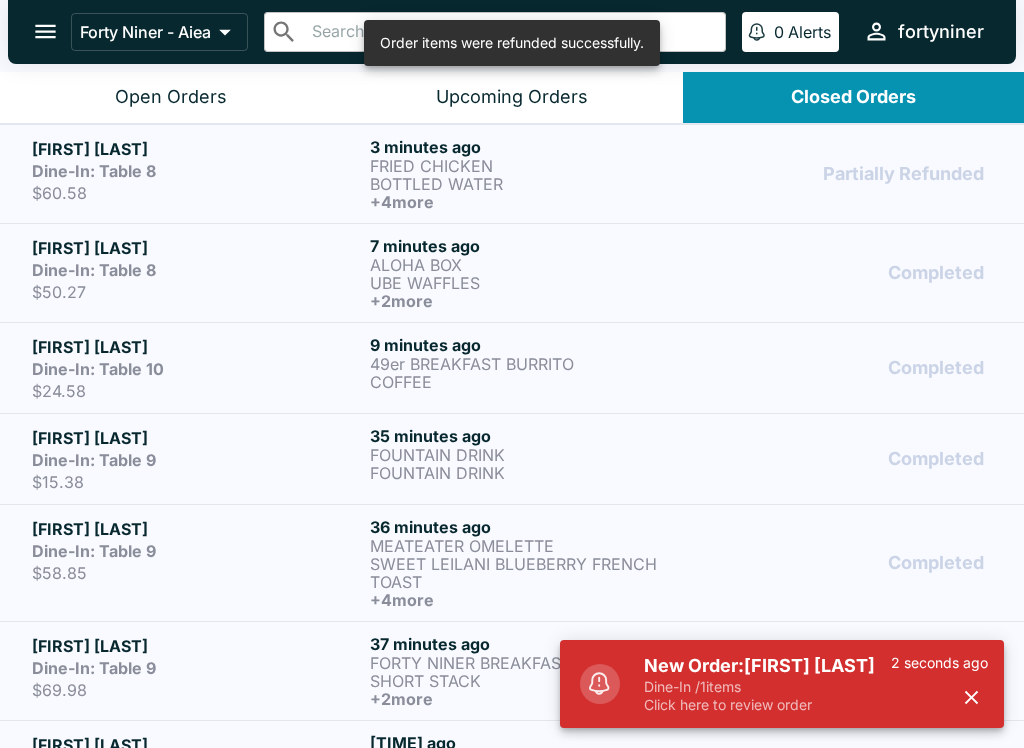 click on "Open Orders" at bounding box center [170, 97] 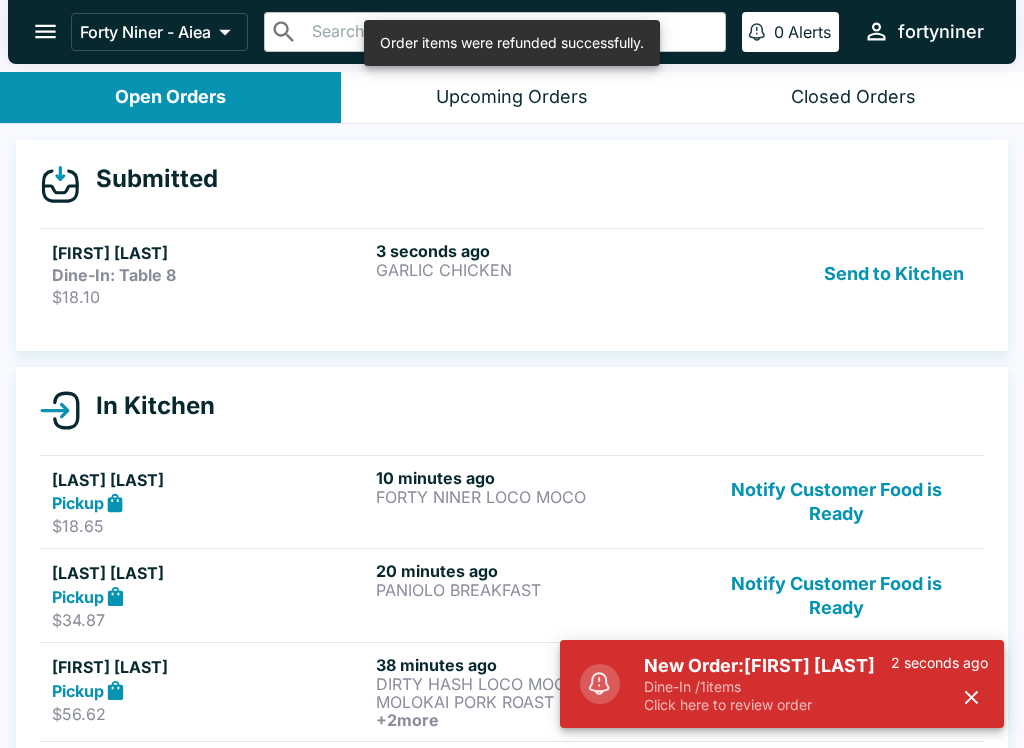 click on "$18.10" at bounding box center [210, 297] 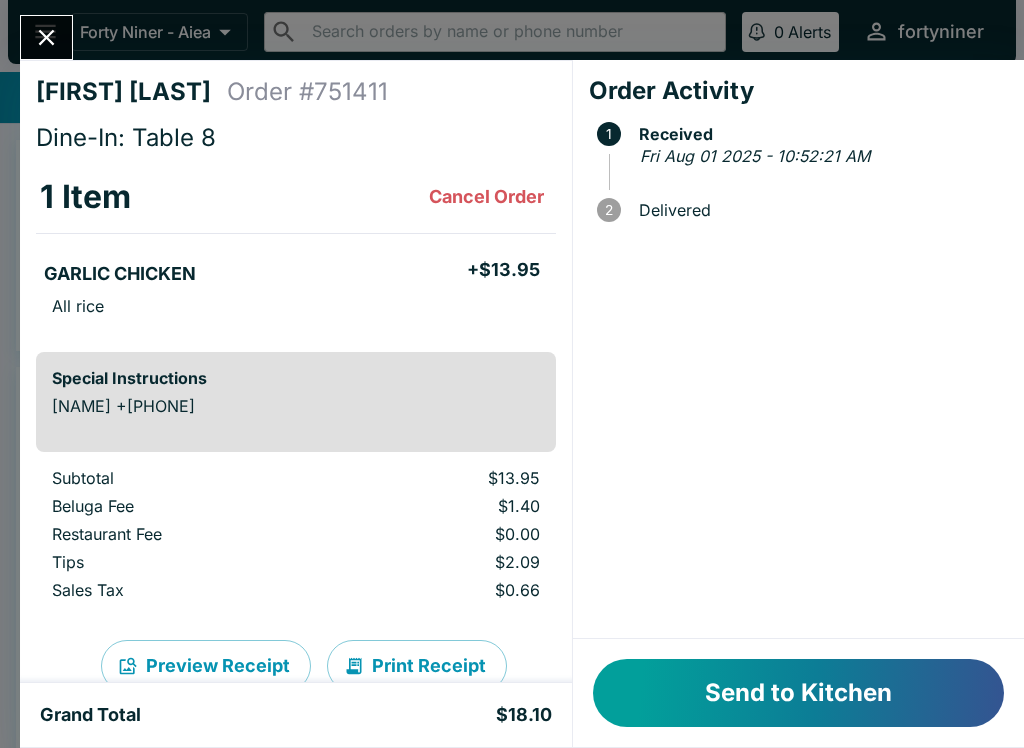 click on "Send to Kitchen" at bounding box center (798, 693) 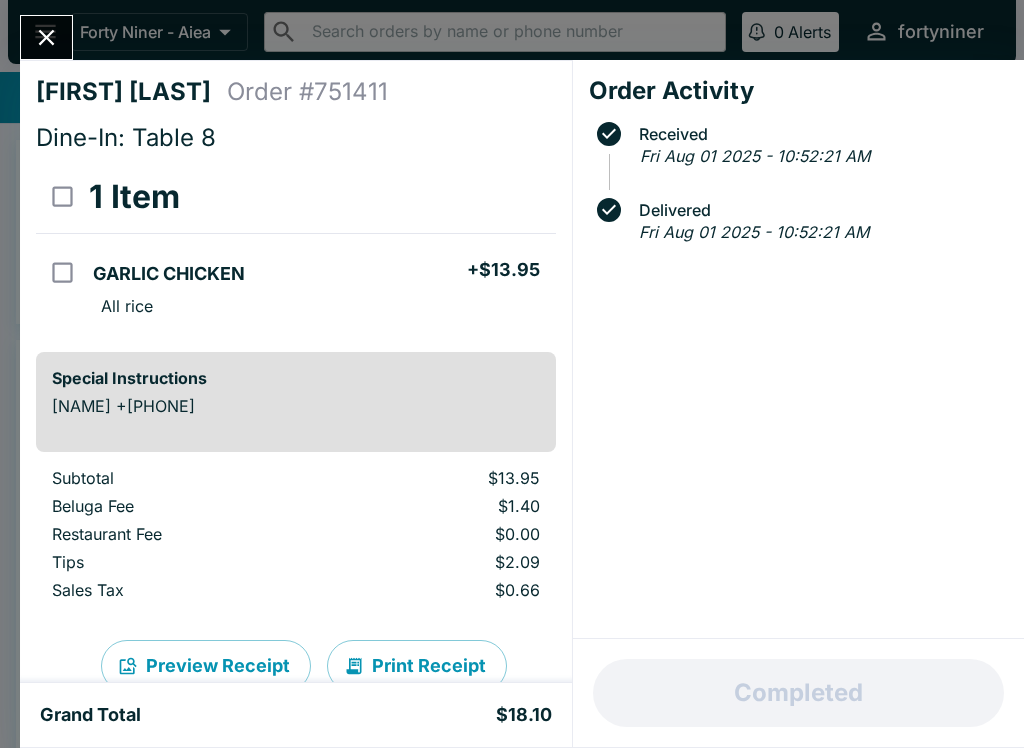 click 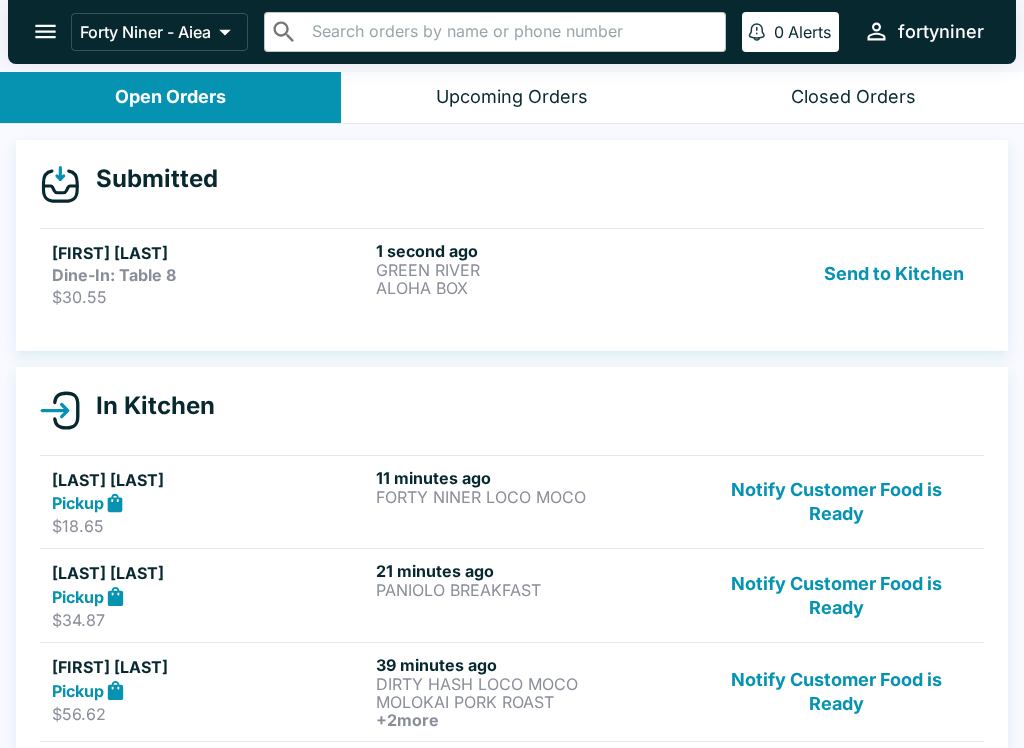 click on "[NAME] Dine-In: Table 8 $30.55 [TIME] [ITEM] Send to Kitchen" at bounding box center [512, 273] 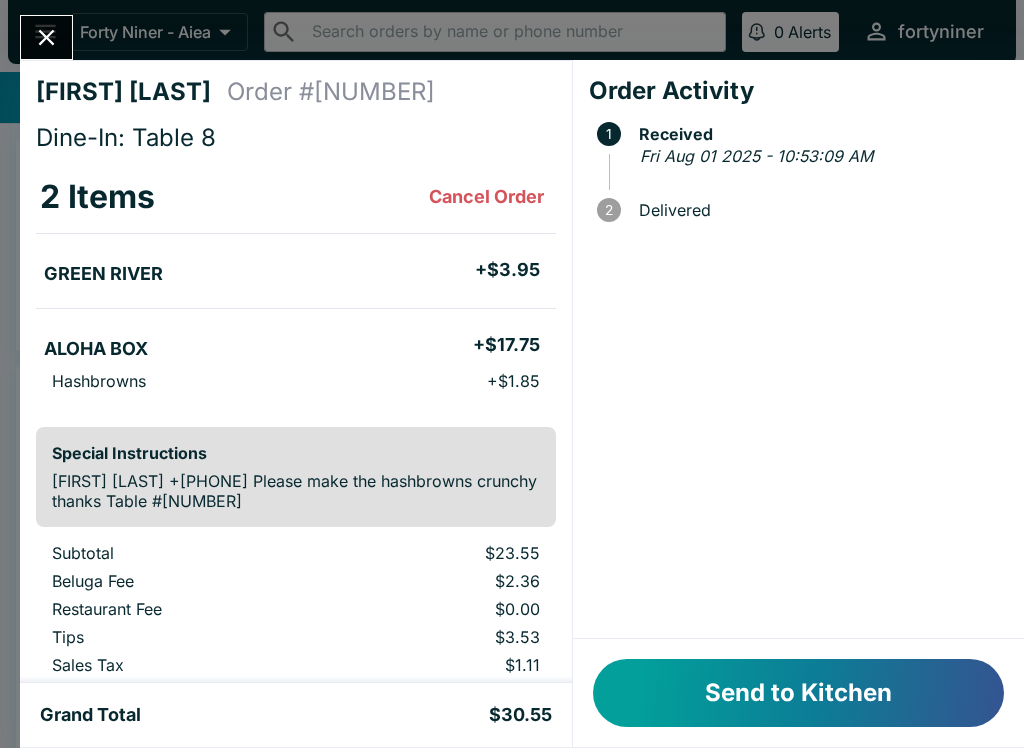 click on "Send to Kitchen" at bounding box center (798, 693) 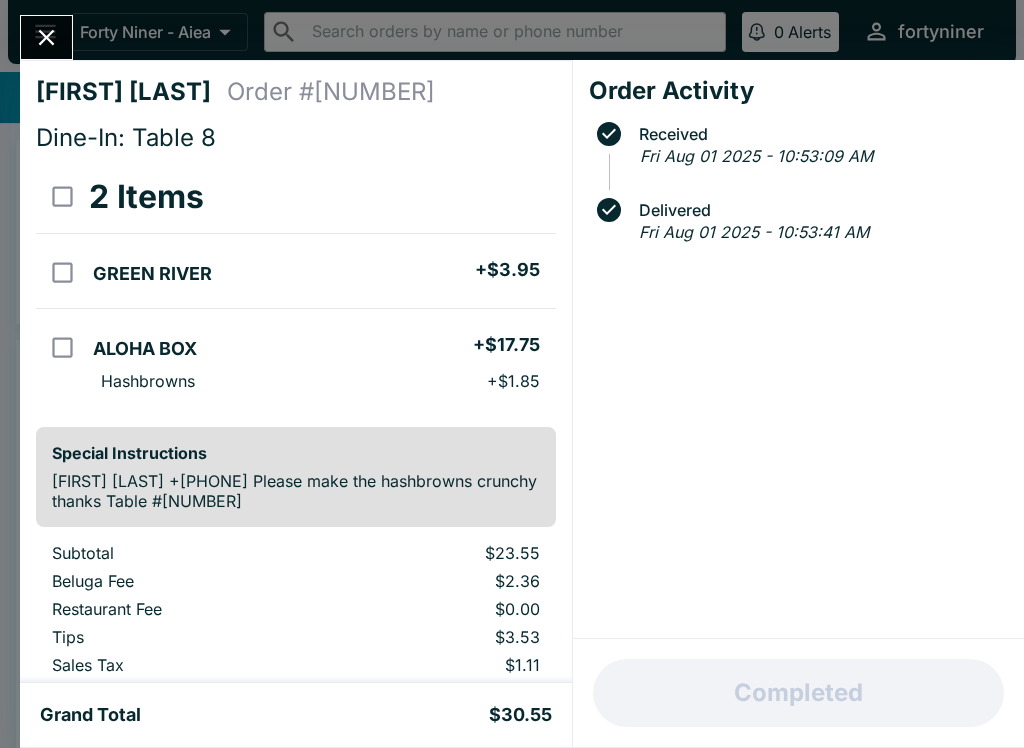 click 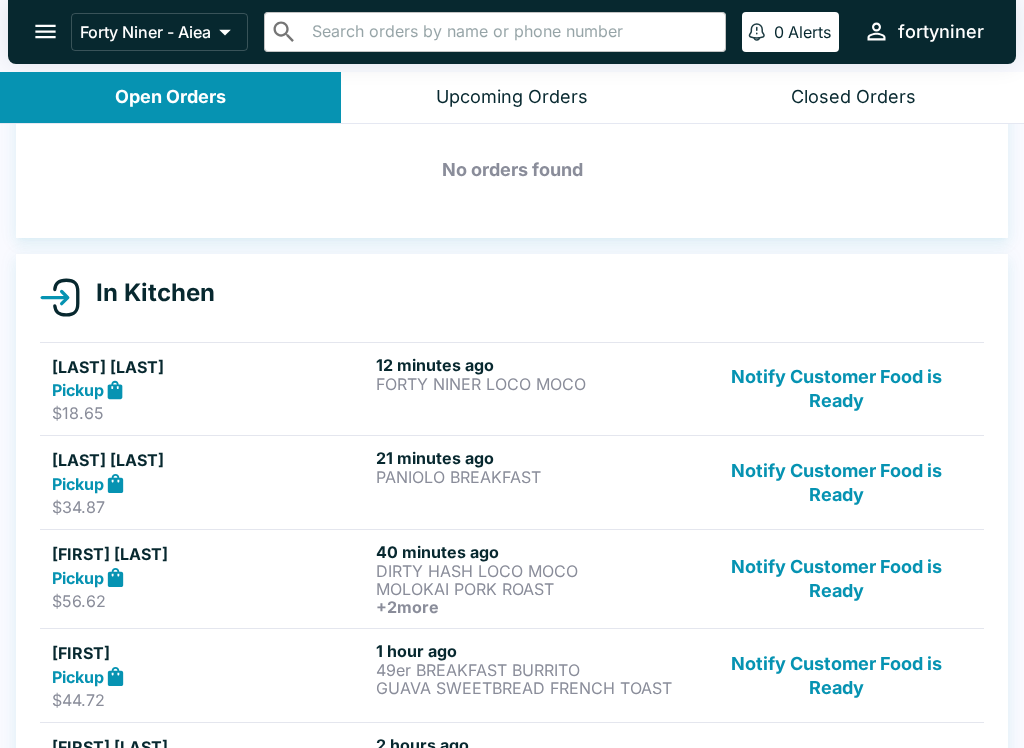 scroll, scrollTop: 92, scrollLeft: 0, axis: vertical 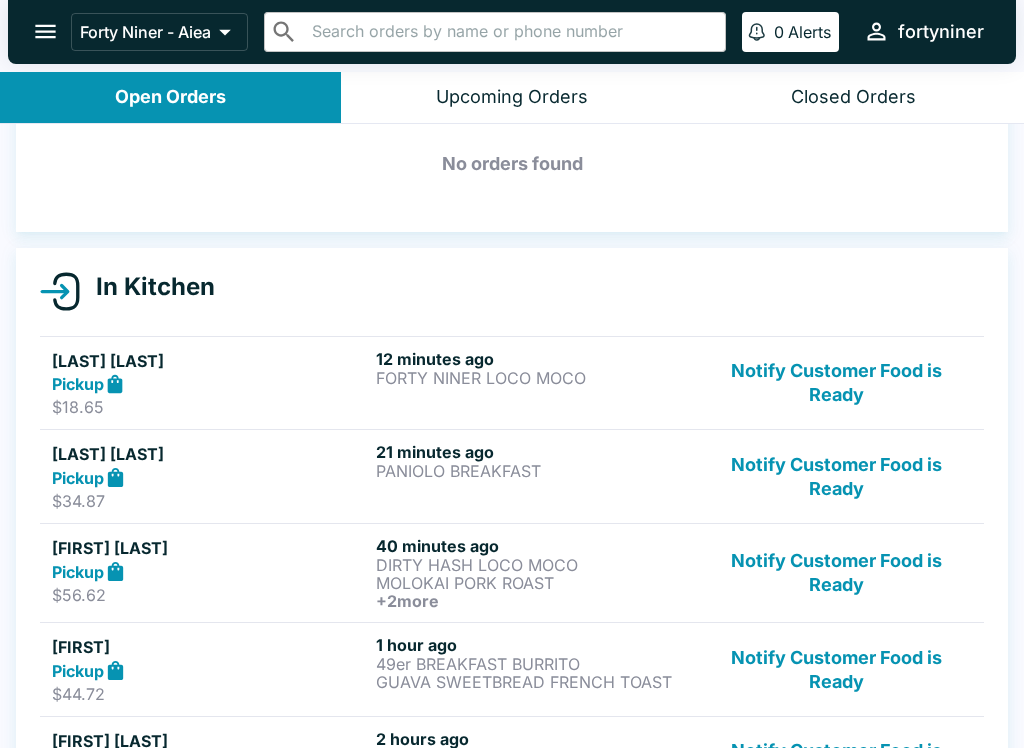 click on "$18.65" at bounding box center [210, 407] 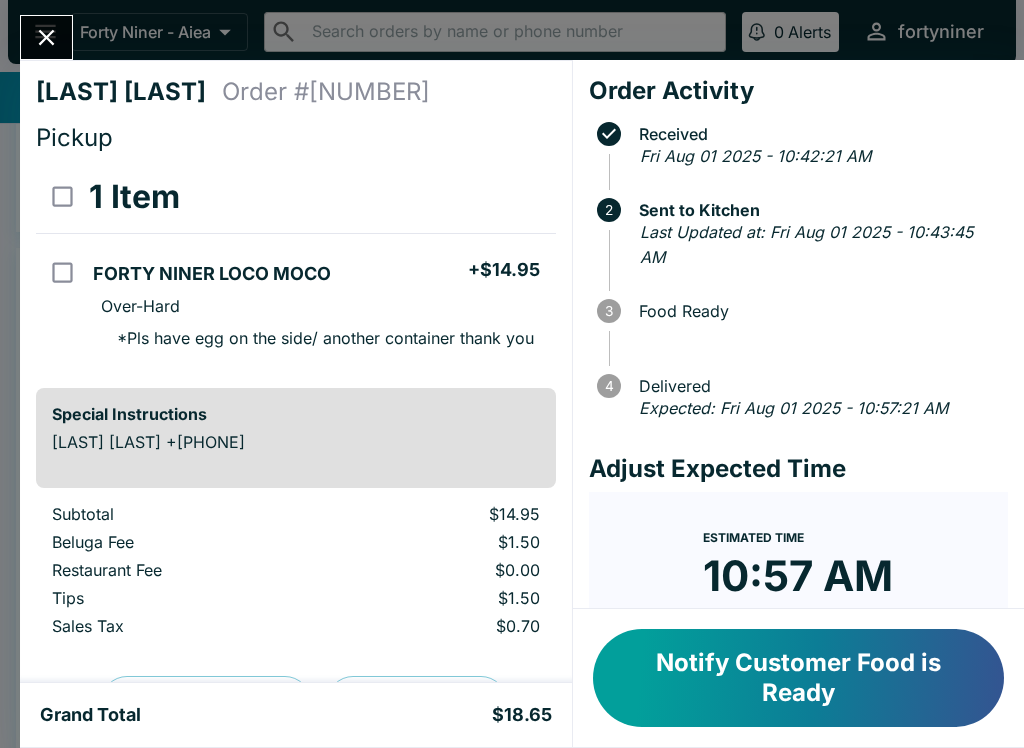 click at bounding box center (46, 37) 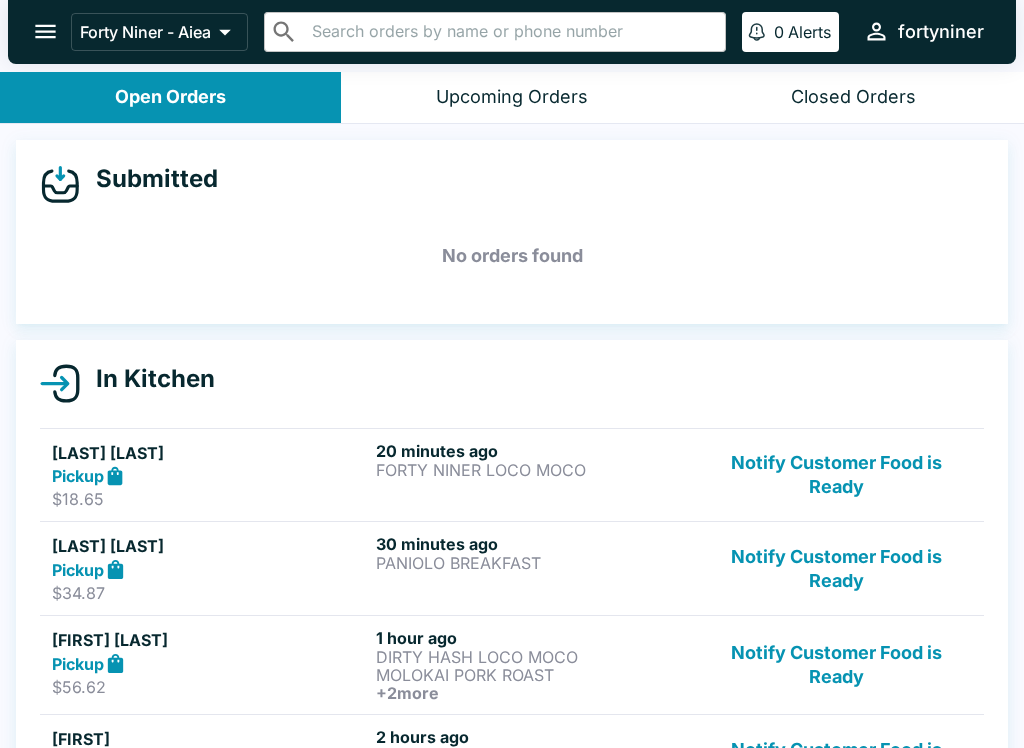 scroll, scrollTop: 0, scrollLeft: 0, axis: both 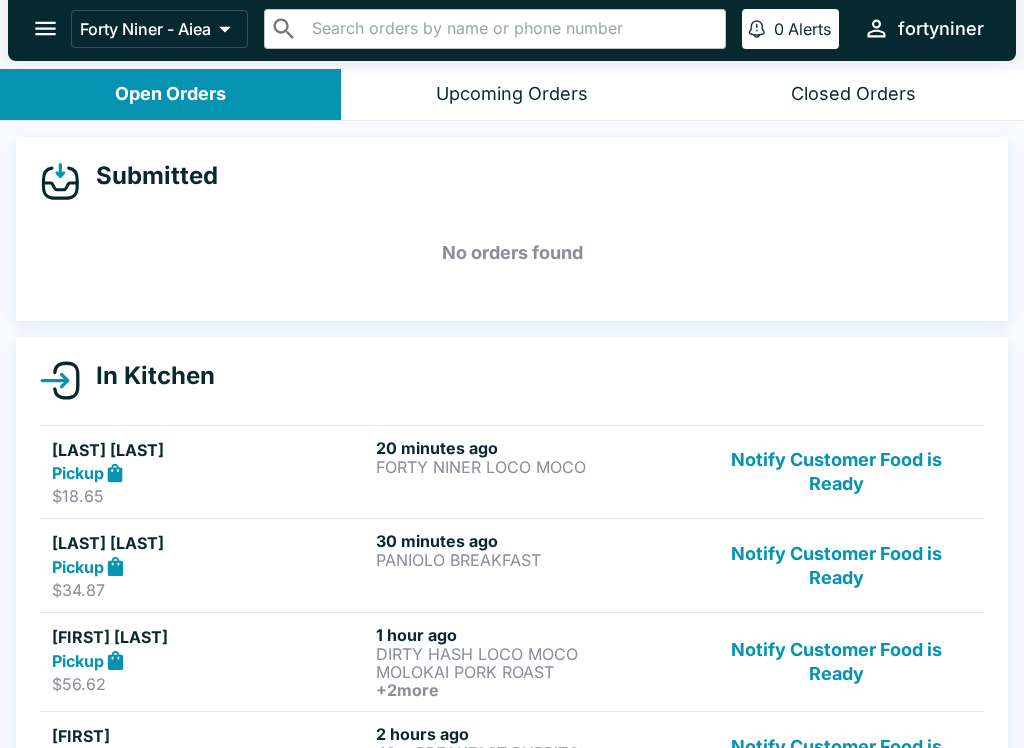 click at bounding box center (10, 374) 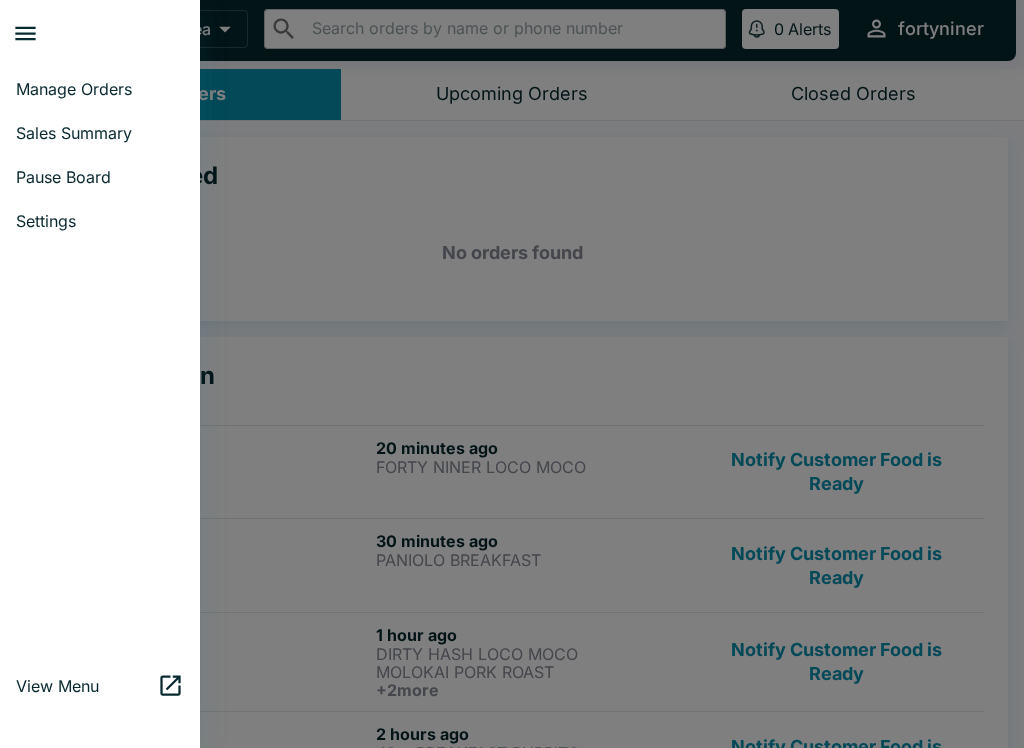 click on "Sales Summary" at bounding box center (100, 133) 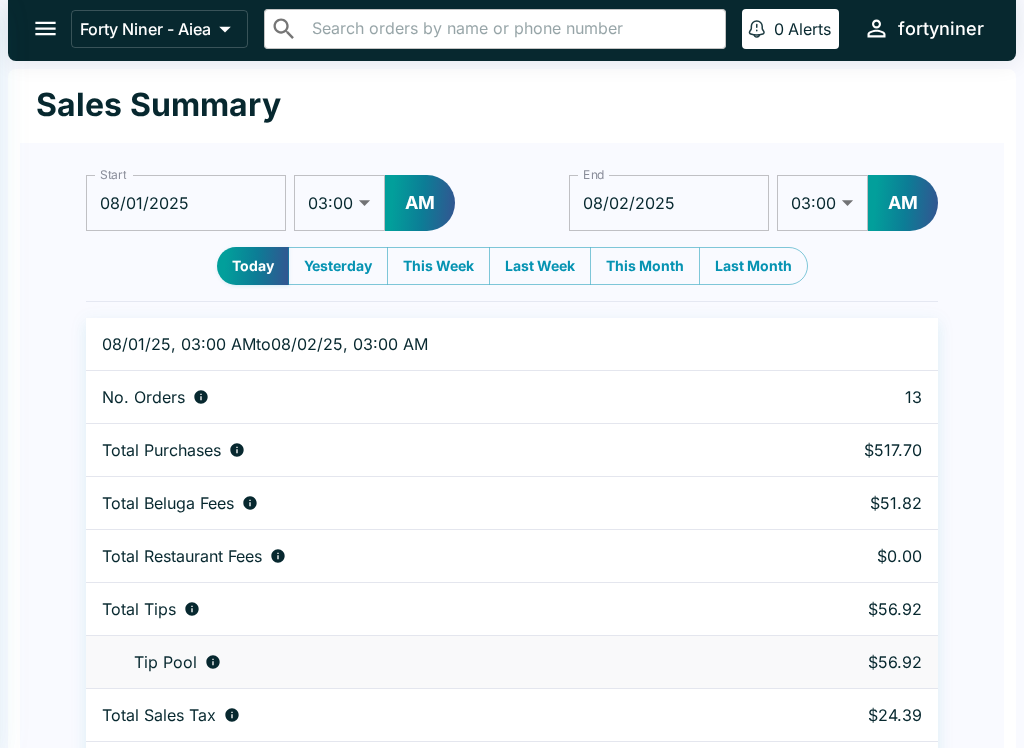 scroll, scrollTop: 0, scrollLeft: 0, axis: both 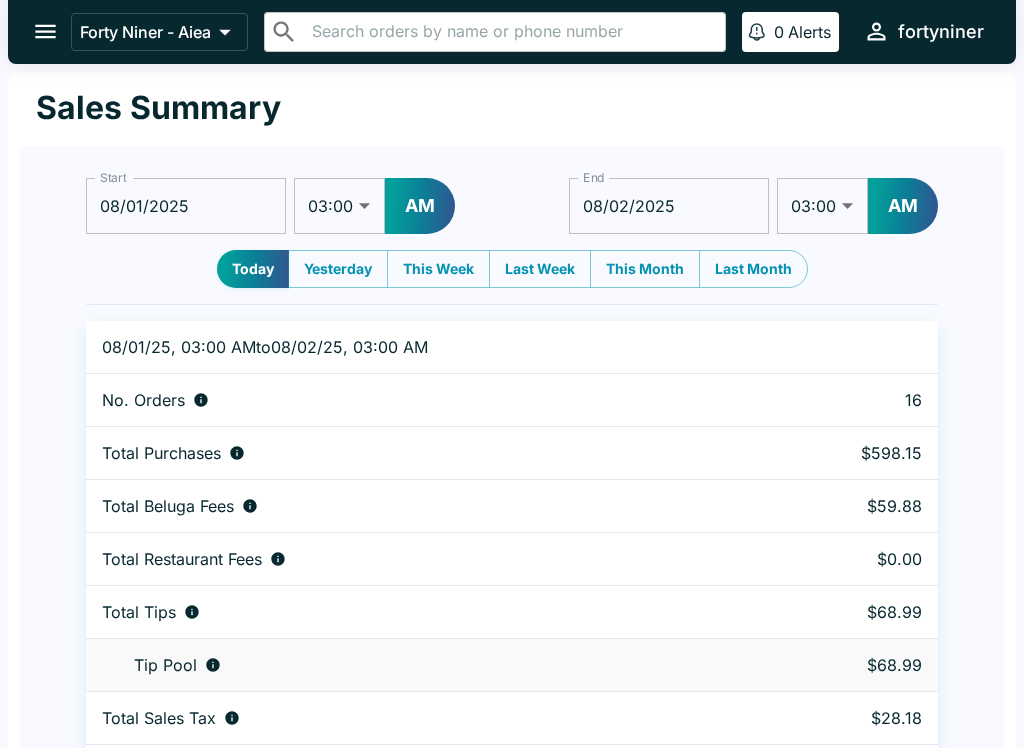 click at bounding box center (45, 31) 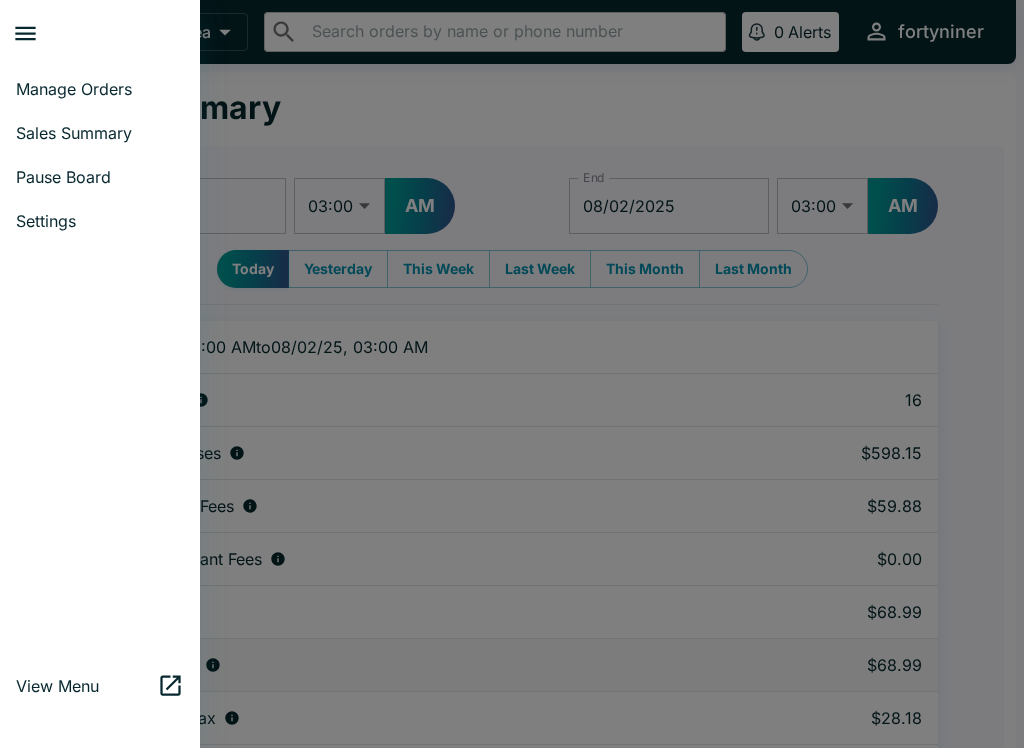 click on "Manage Orders" at bounding box center [100, 89] 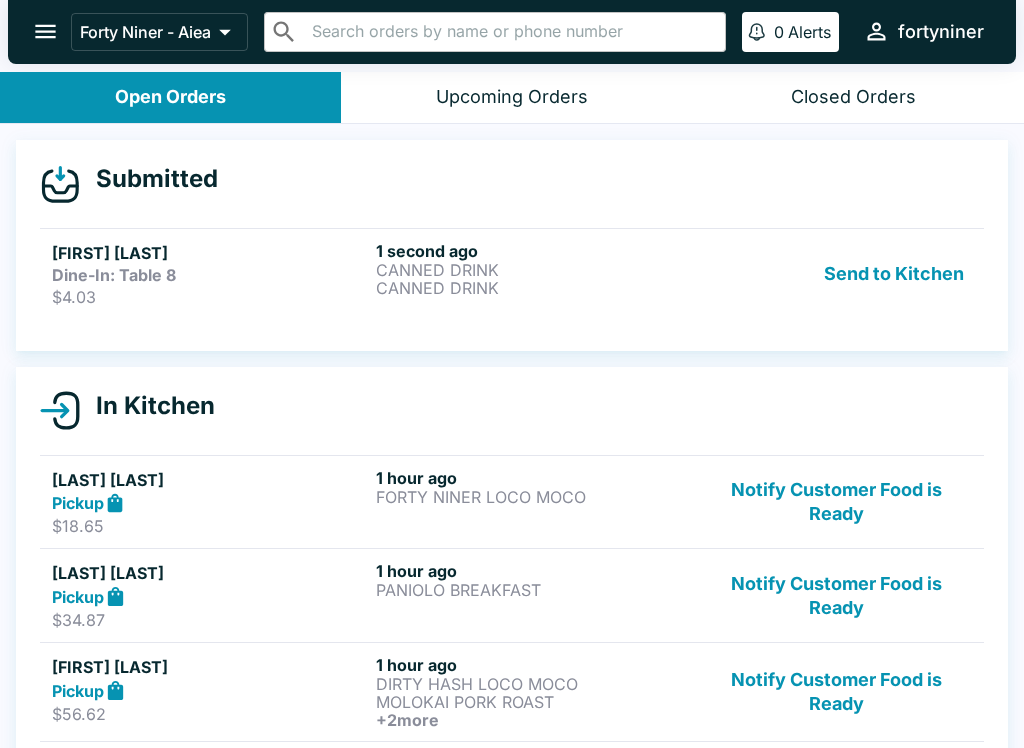 click on "[TIME] ago [PRODUCT] [PRODUCT]" at bounding box center (534, 274) 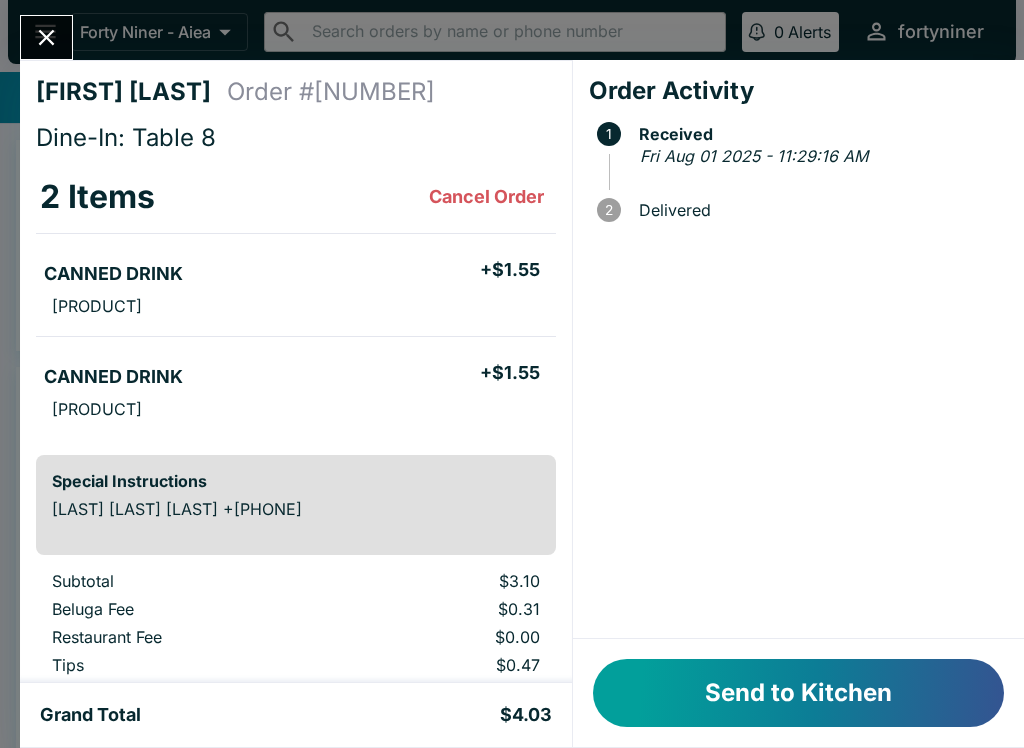 click on "Send to Kitchen" at bounding box center [798, 693] 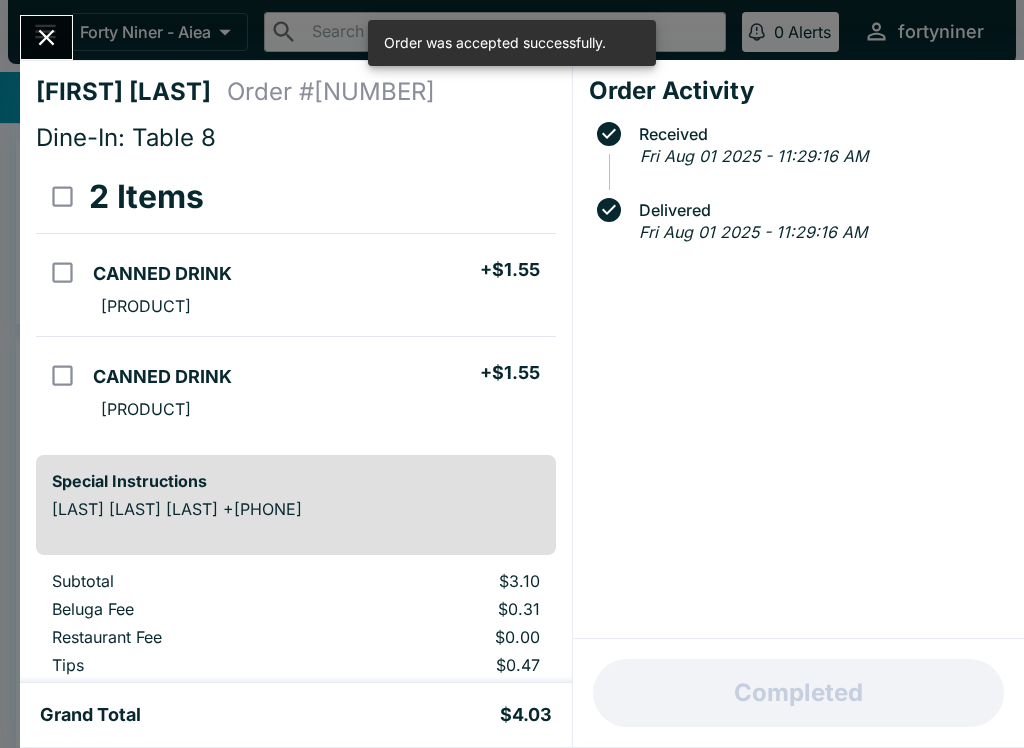 click 